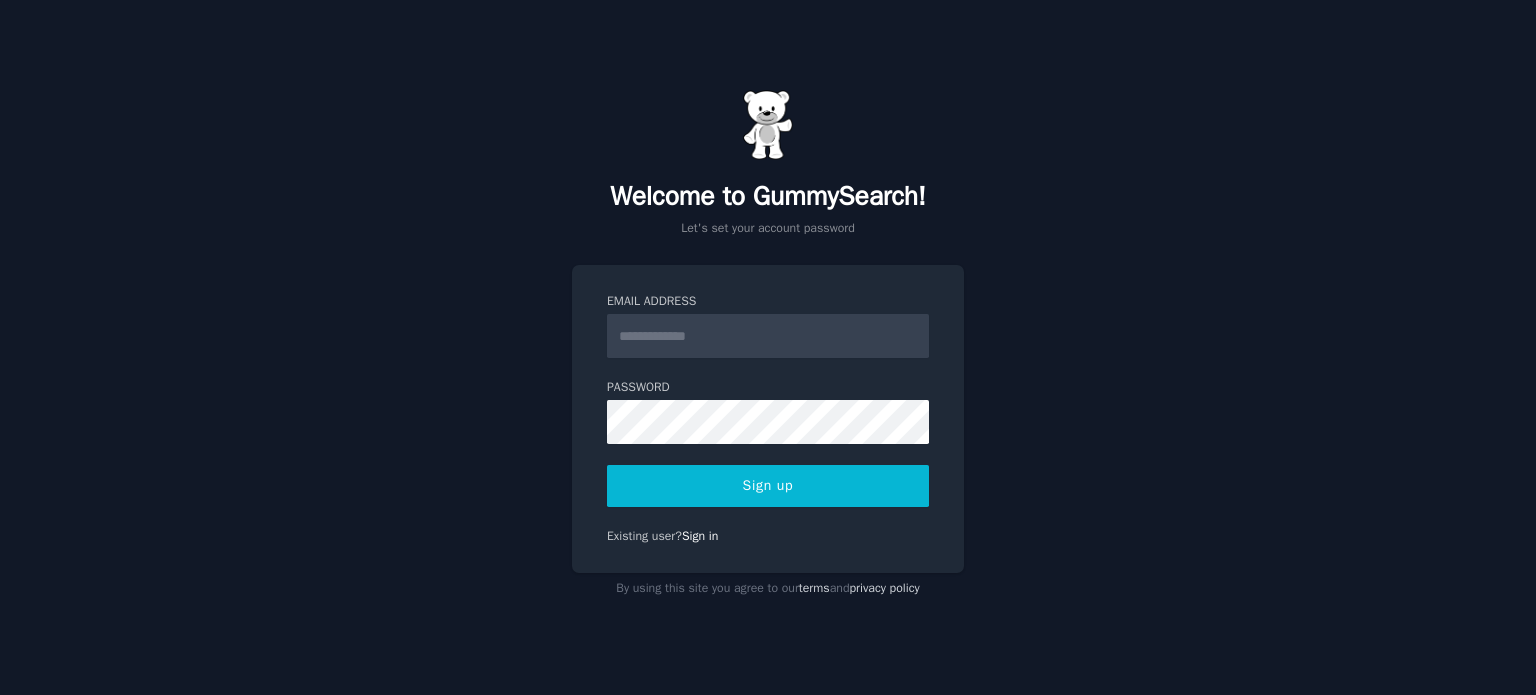 scroll, scrollTop: 0, scrollLeft: 0, axis: both 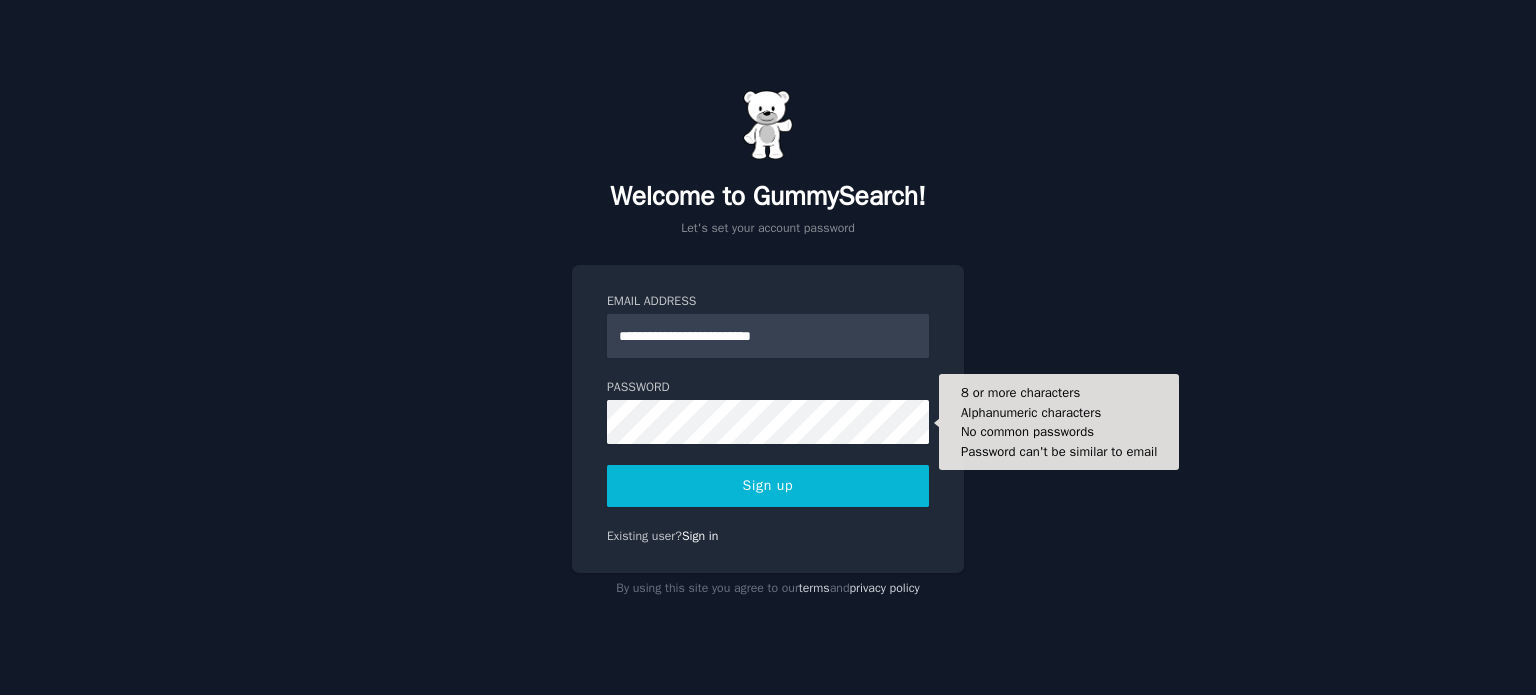 type on "**********" 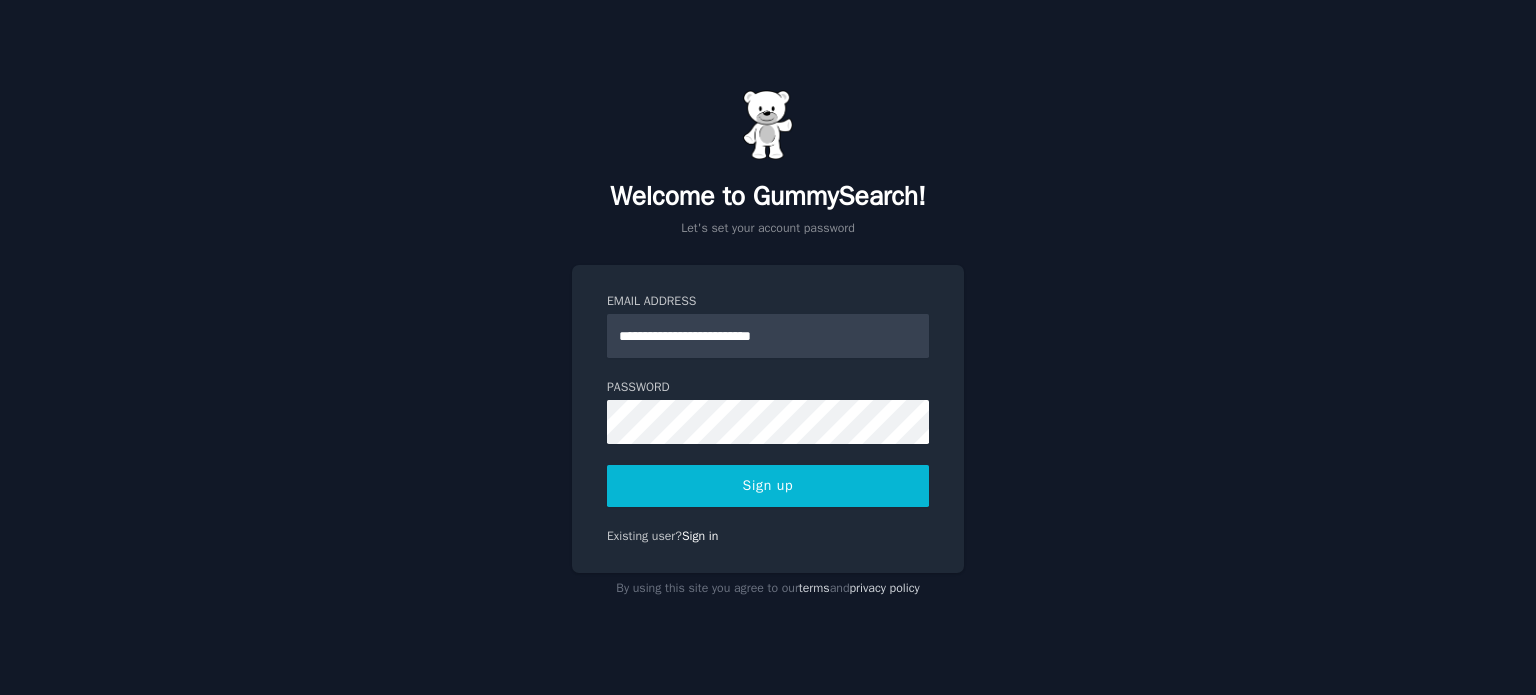 click on "Sign up" at bounding box center [768, 486] 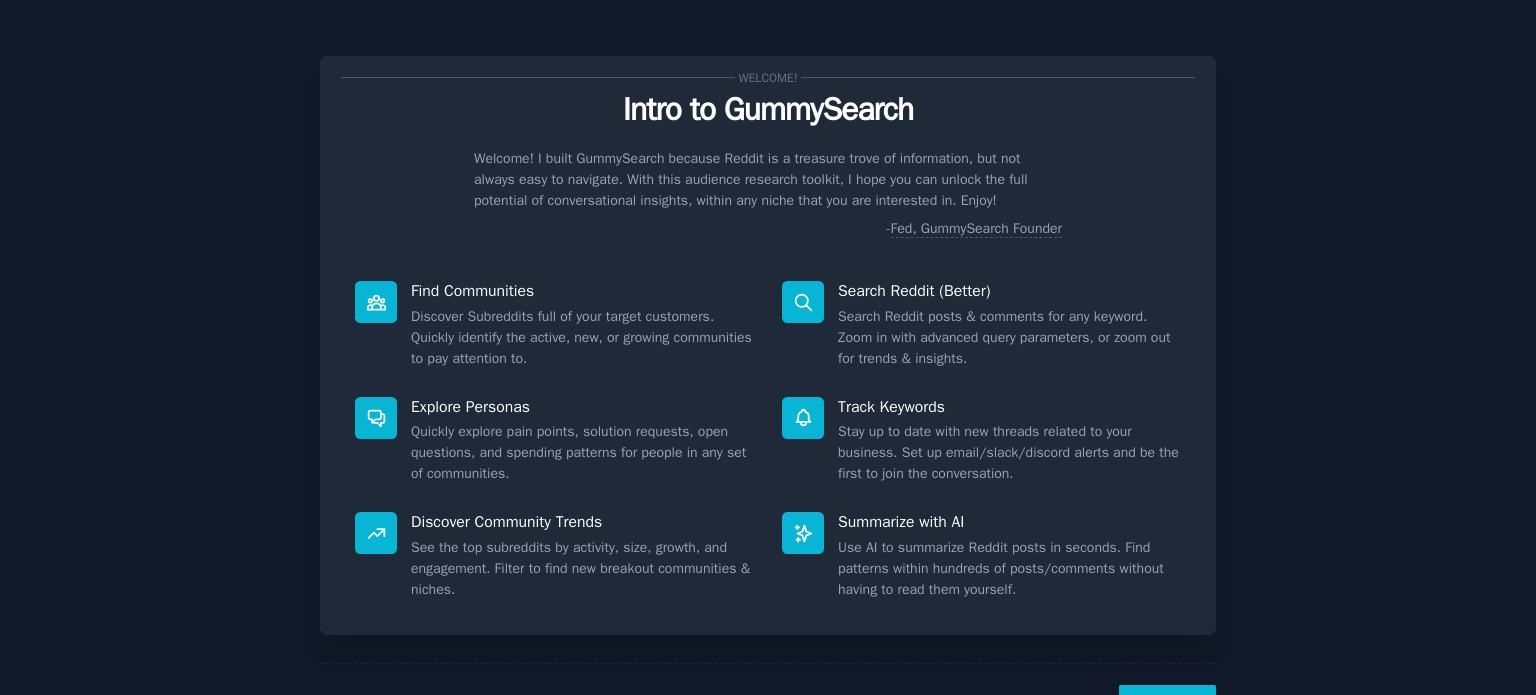 scroll, scrollTop: 0, scrollLeft: 0, axis: both 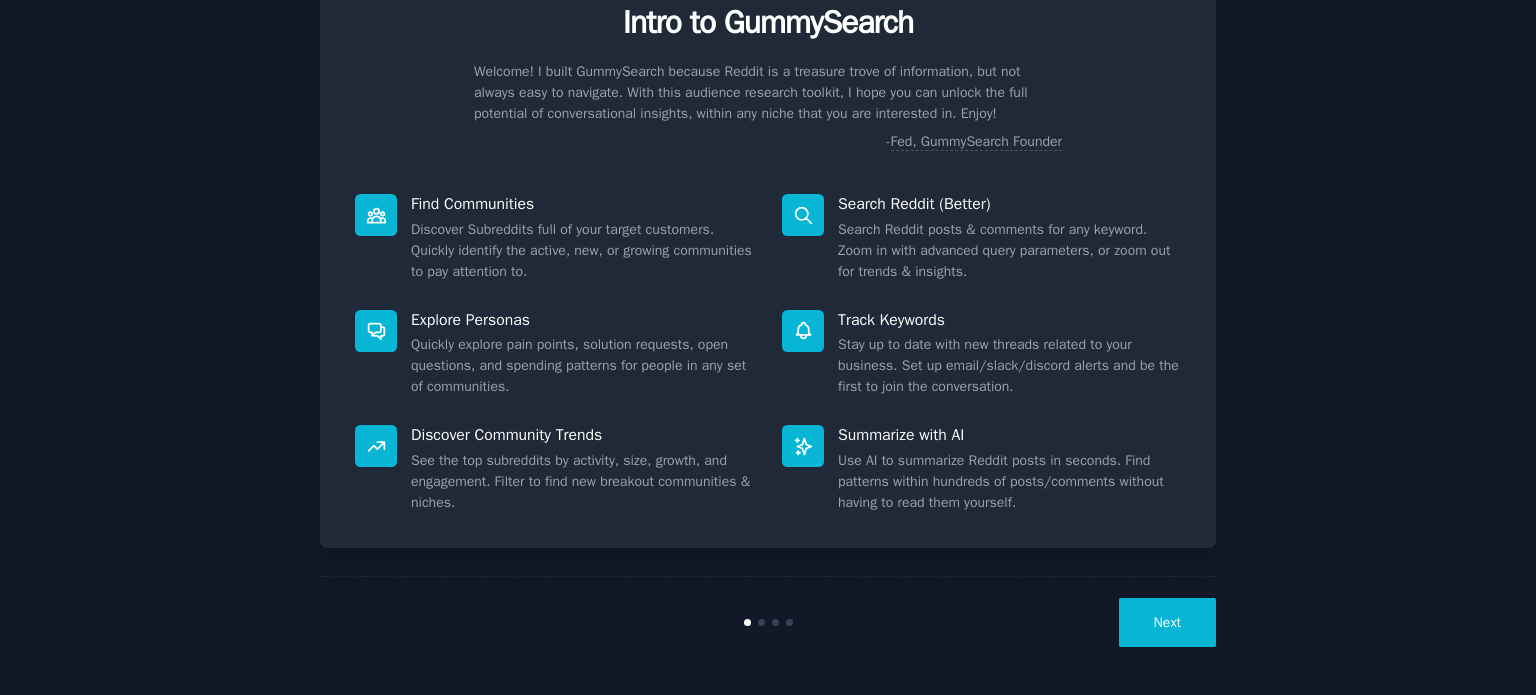 click on "Next" at bounding box center [1167, 622] 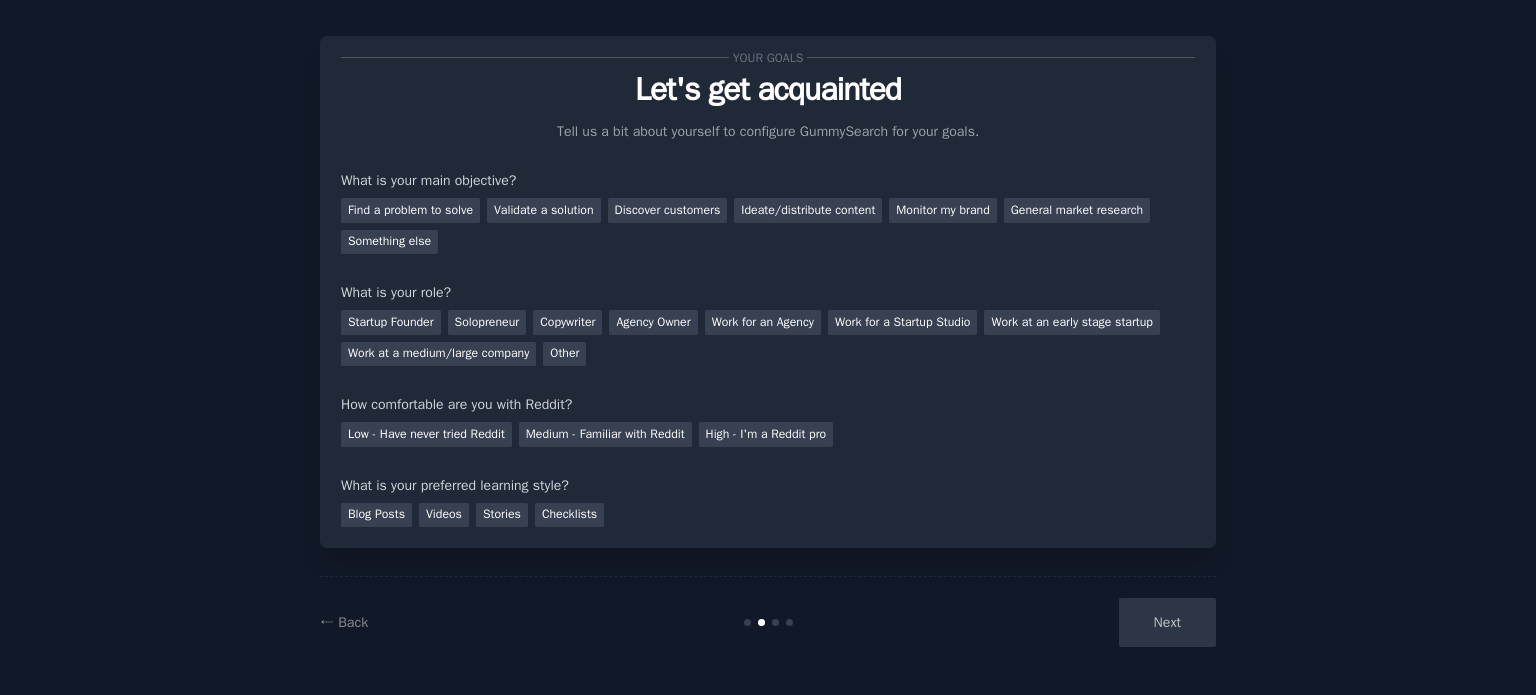 scroll, scrollTop: 0, scrollLeft: 0, axis: both 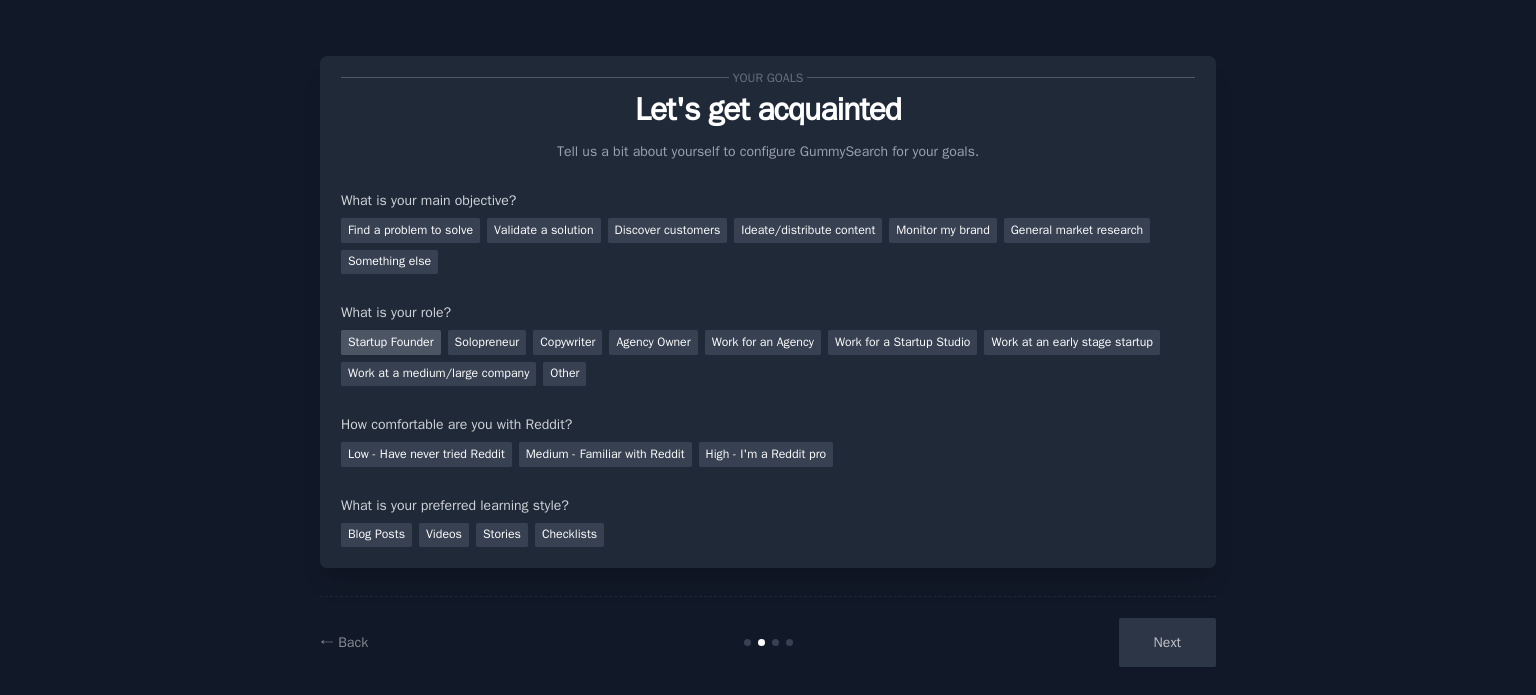 click on "Startup Founder" at bounding box center [391, 342] 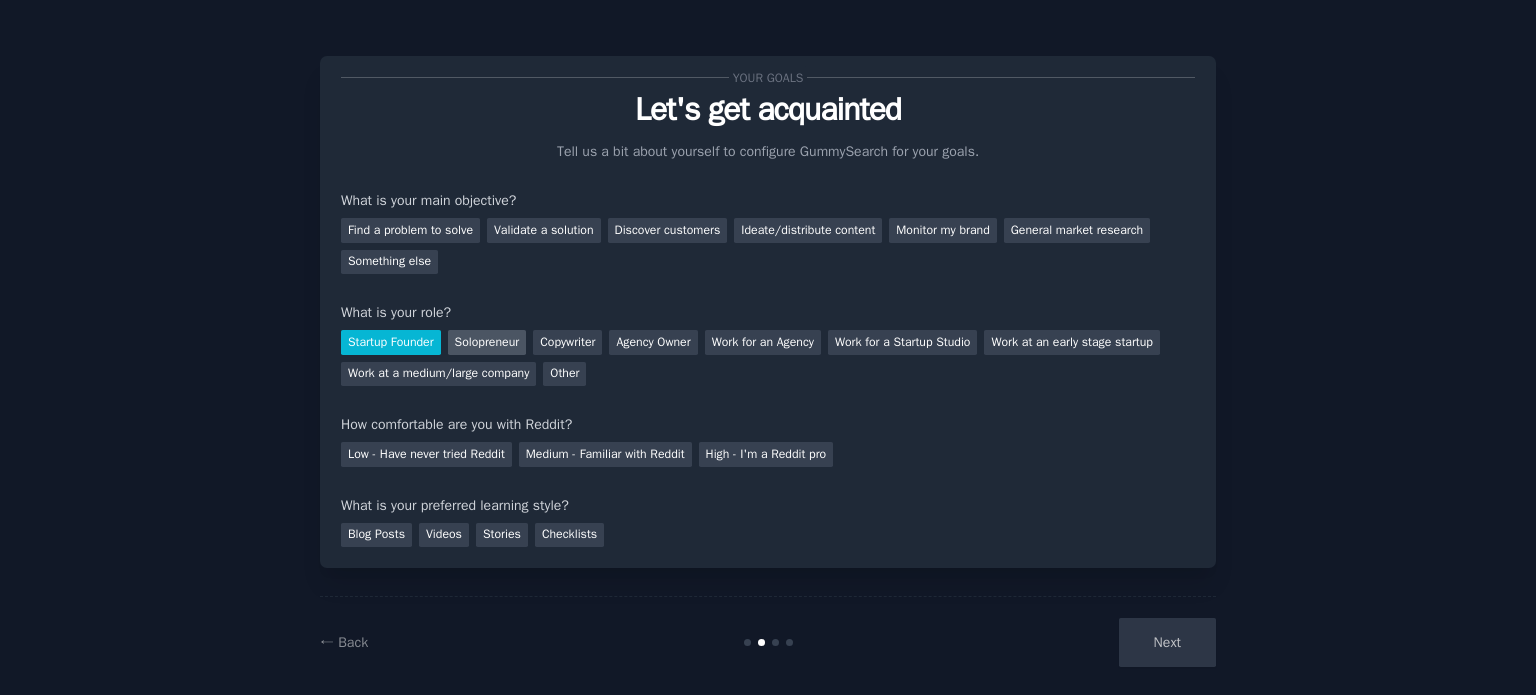 click on "Solopreneur" at bounding box center (487, 342) 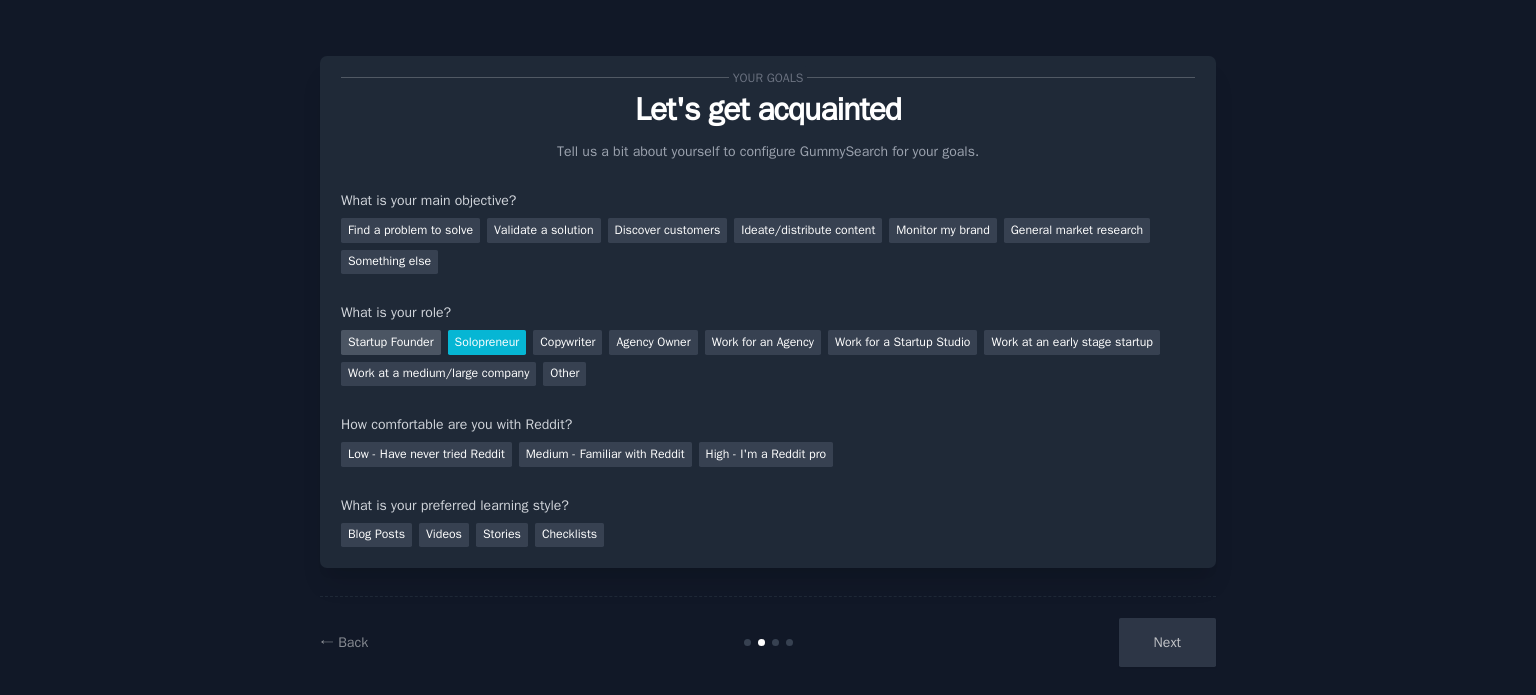 click on "Startup Founder" at bounding box center (391, 342) 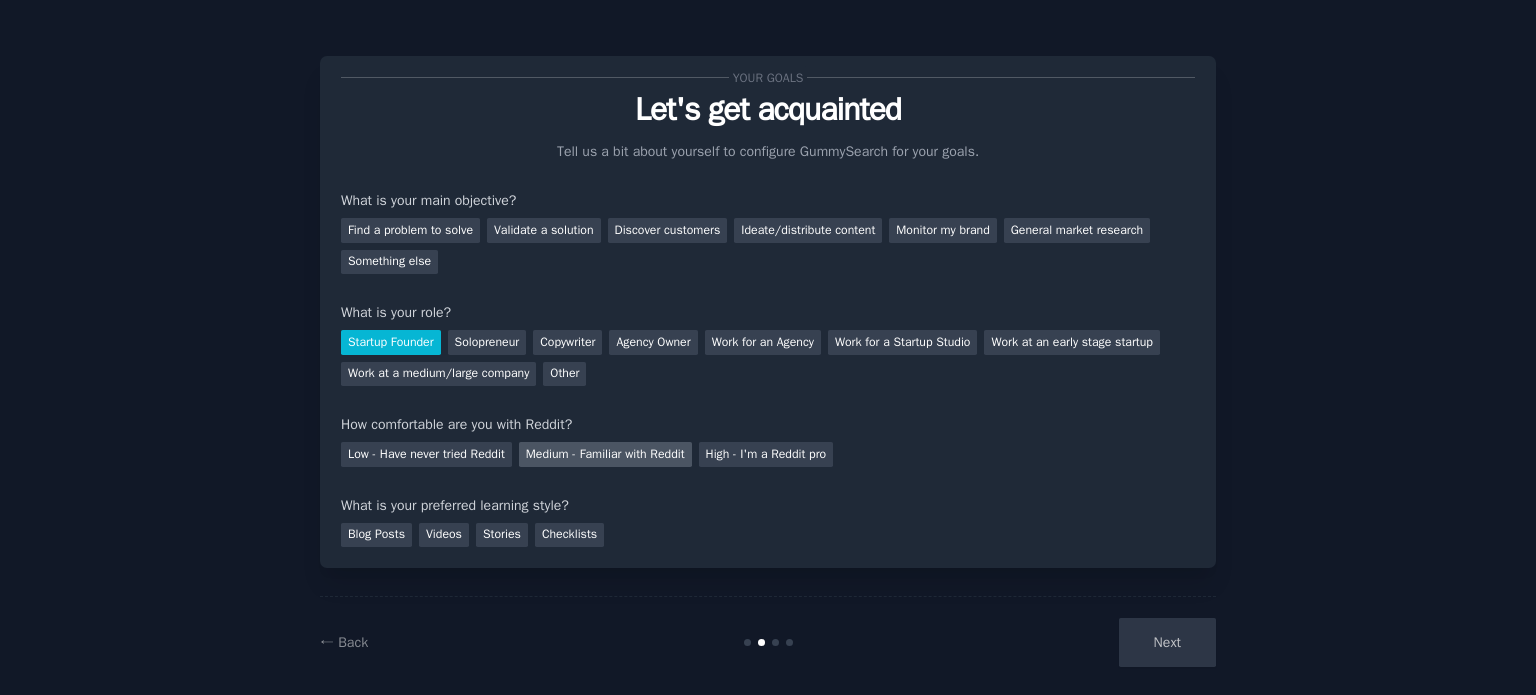 click on "Medium - Familiar with Reddit" at bounding box center [605, 454] 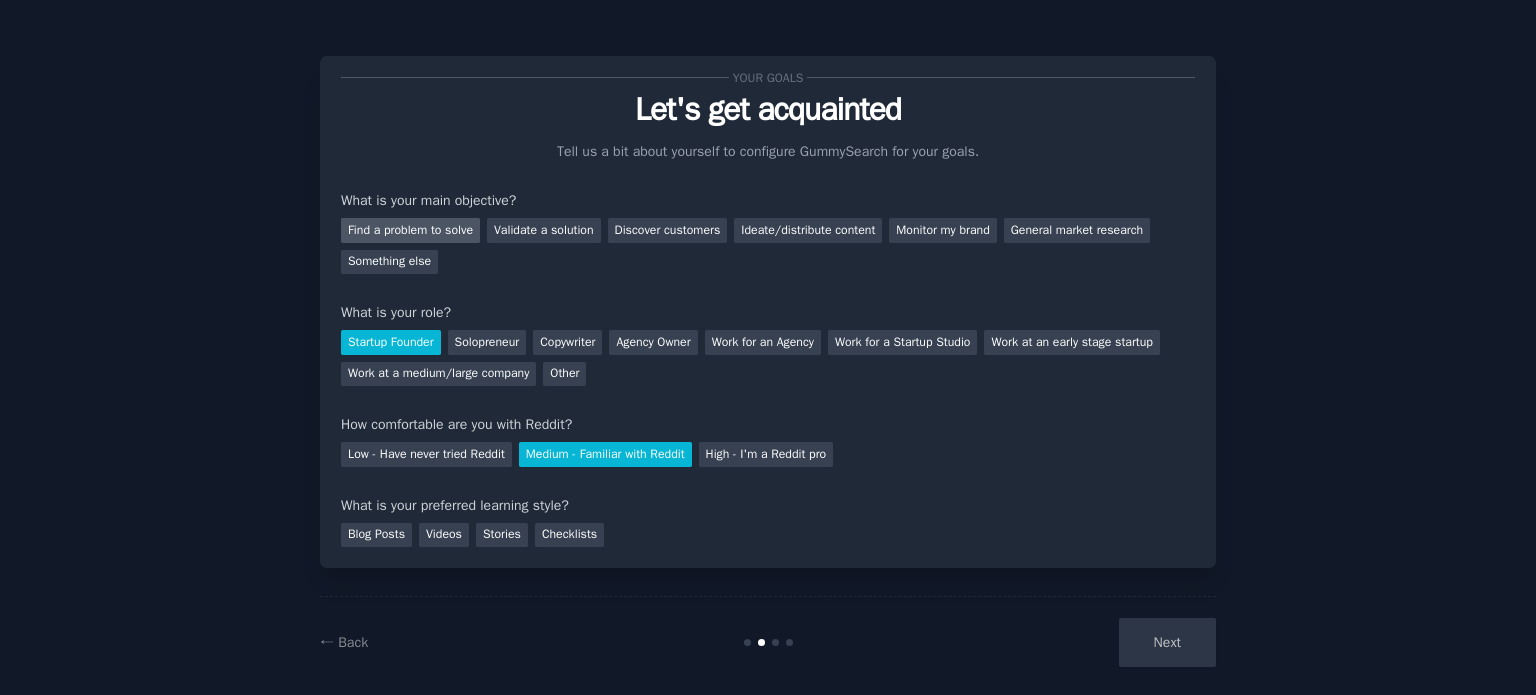 click on "Find a problem to solve" at bounding box center [410, 230] 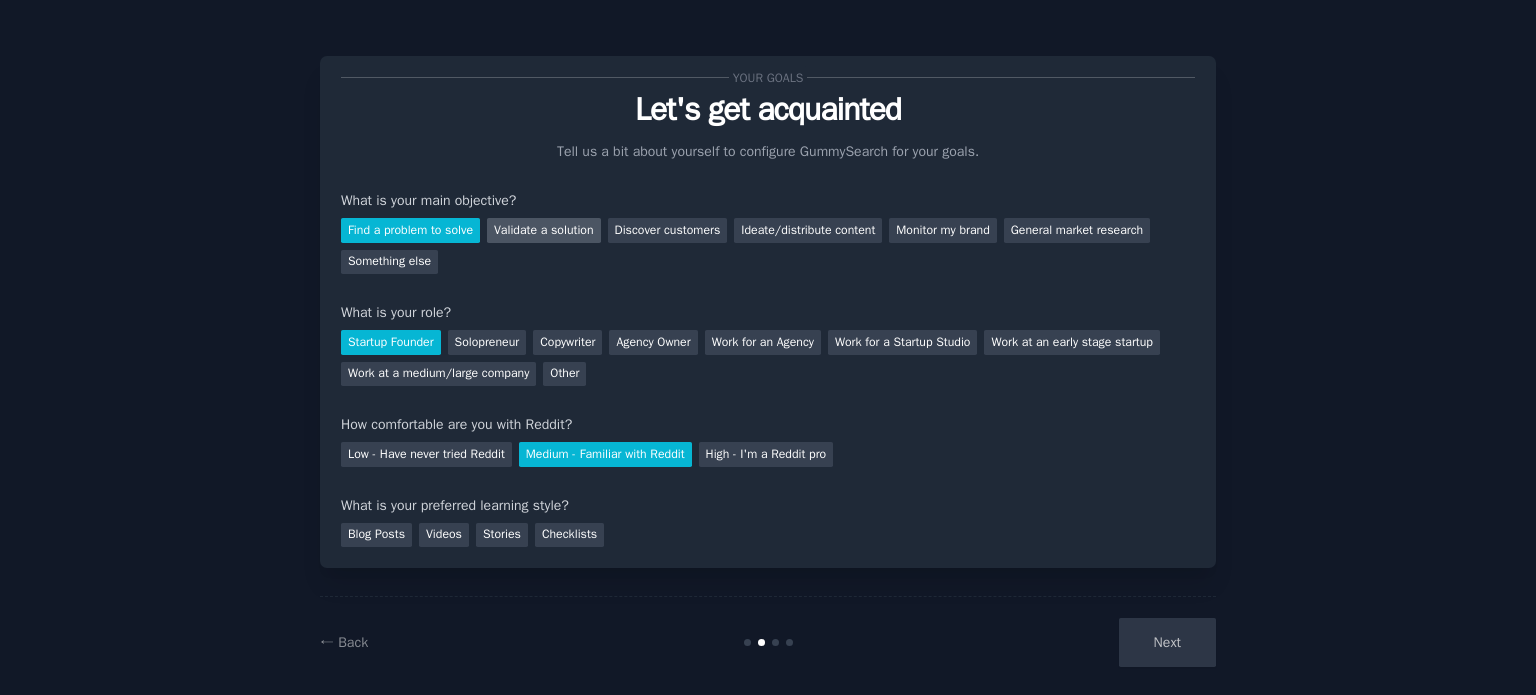 click on "Validate a solution" at bounding box center (544, 230) 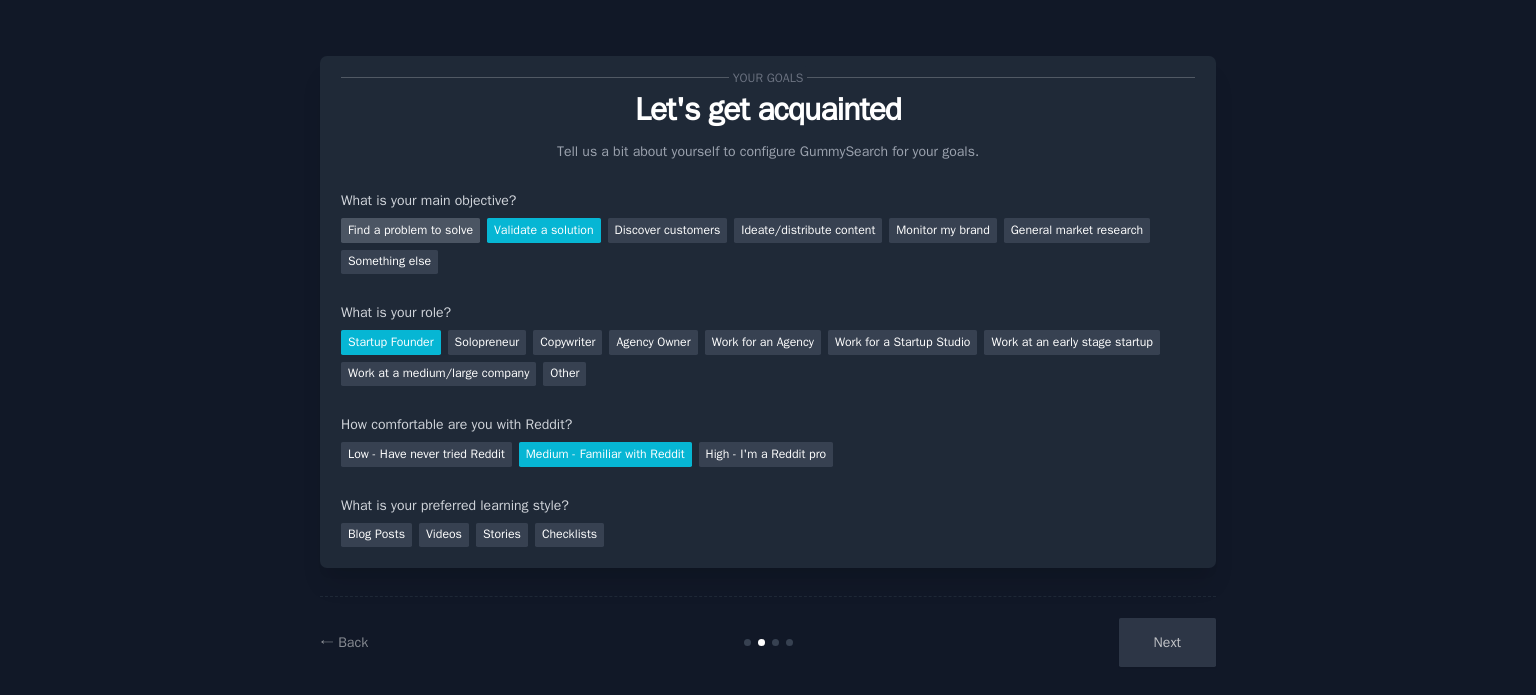 click on "Find a problem to solve" at bounding box center [410, 230] 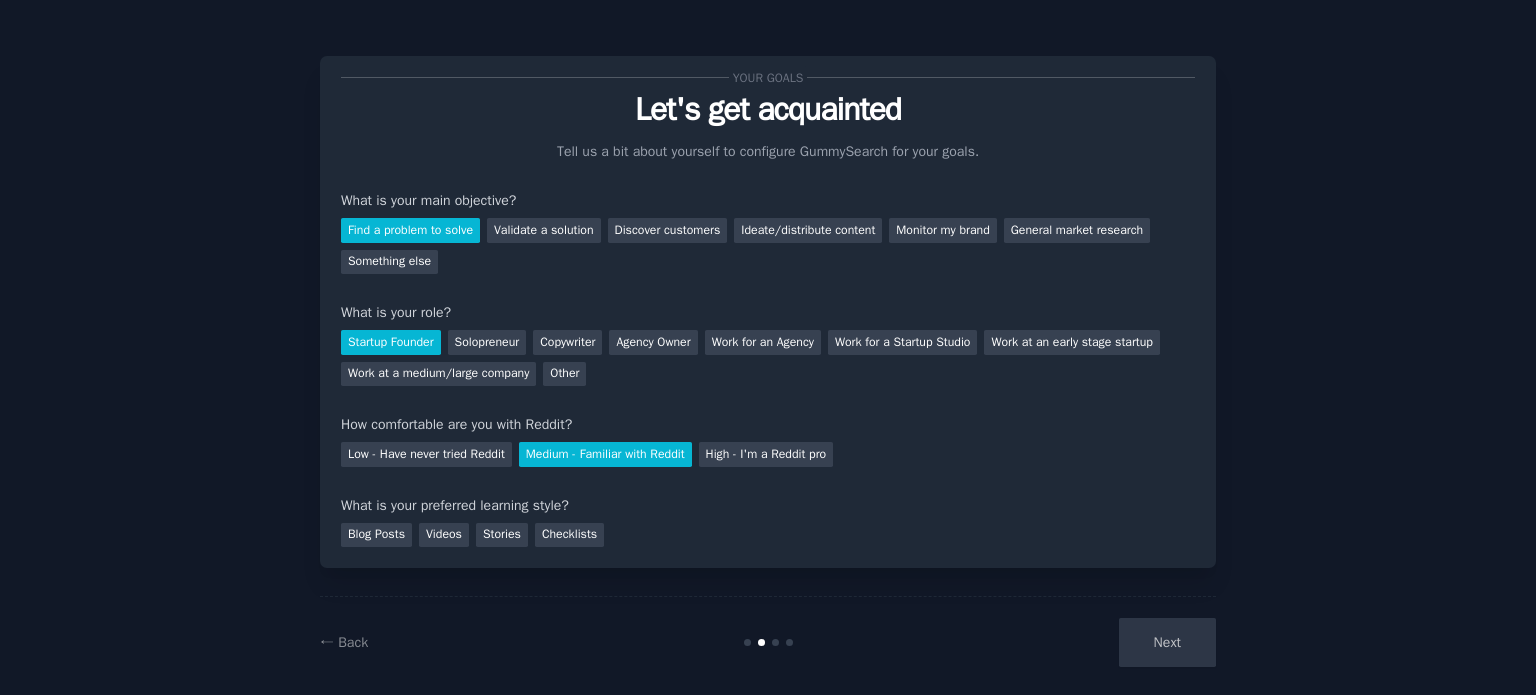 click on "Next" at bounding box center (1066, 642) 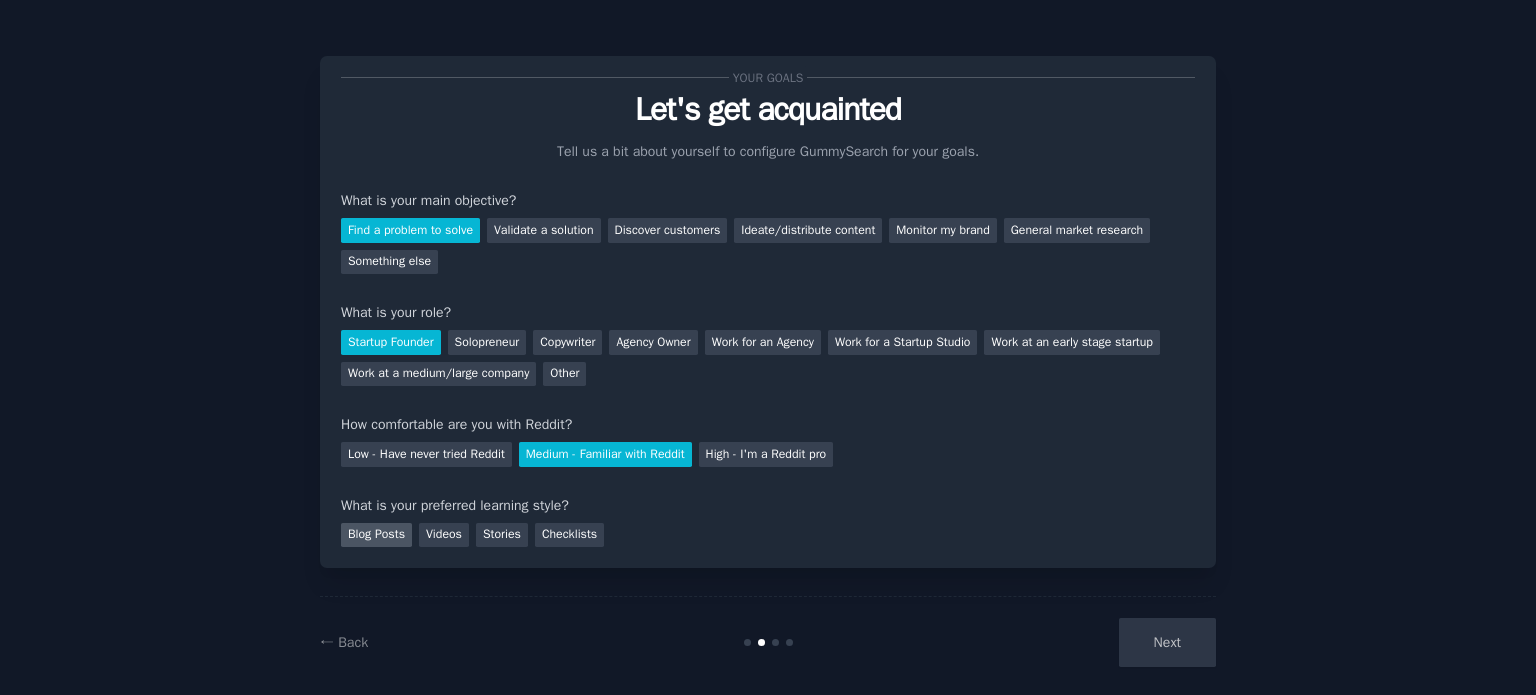 click on "Blog Posts" at bounding box center (376, 535) 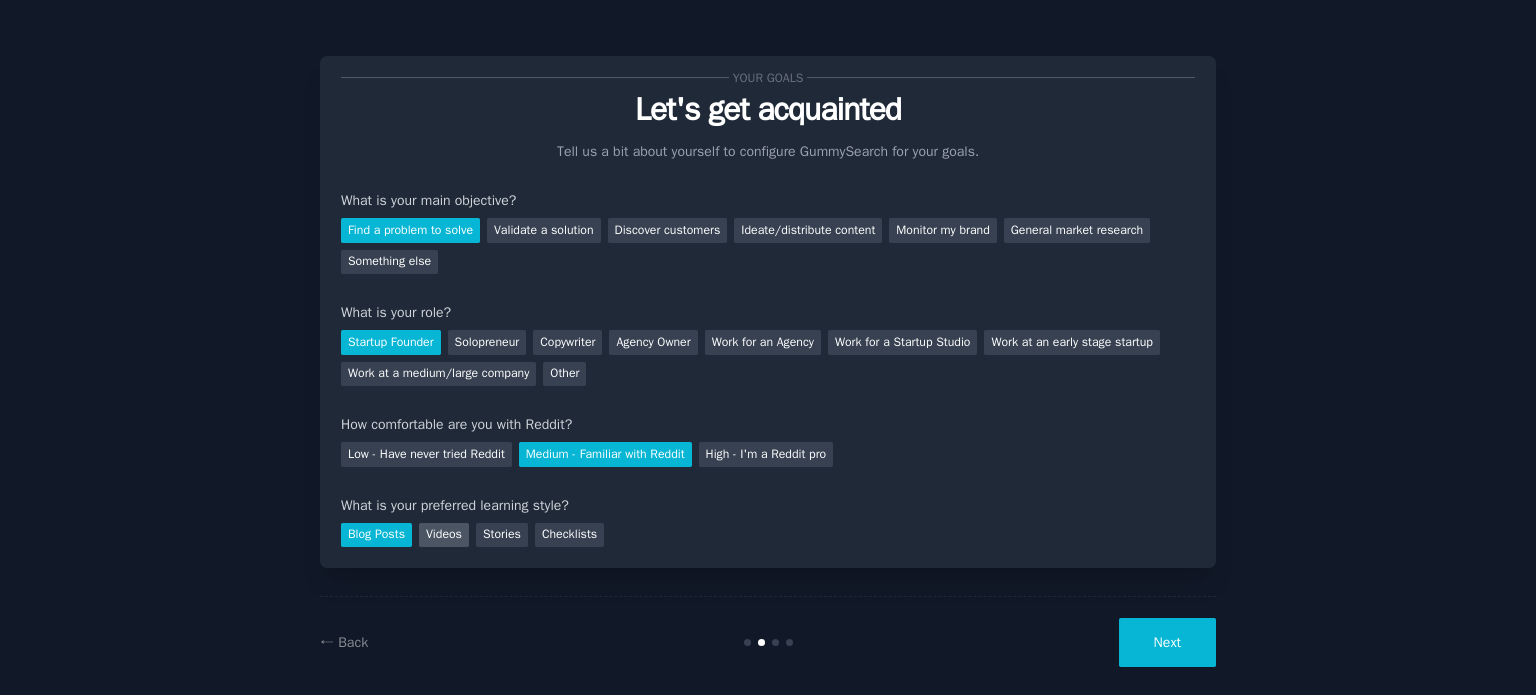 click on "Videos" at bounding box center (444, 535) 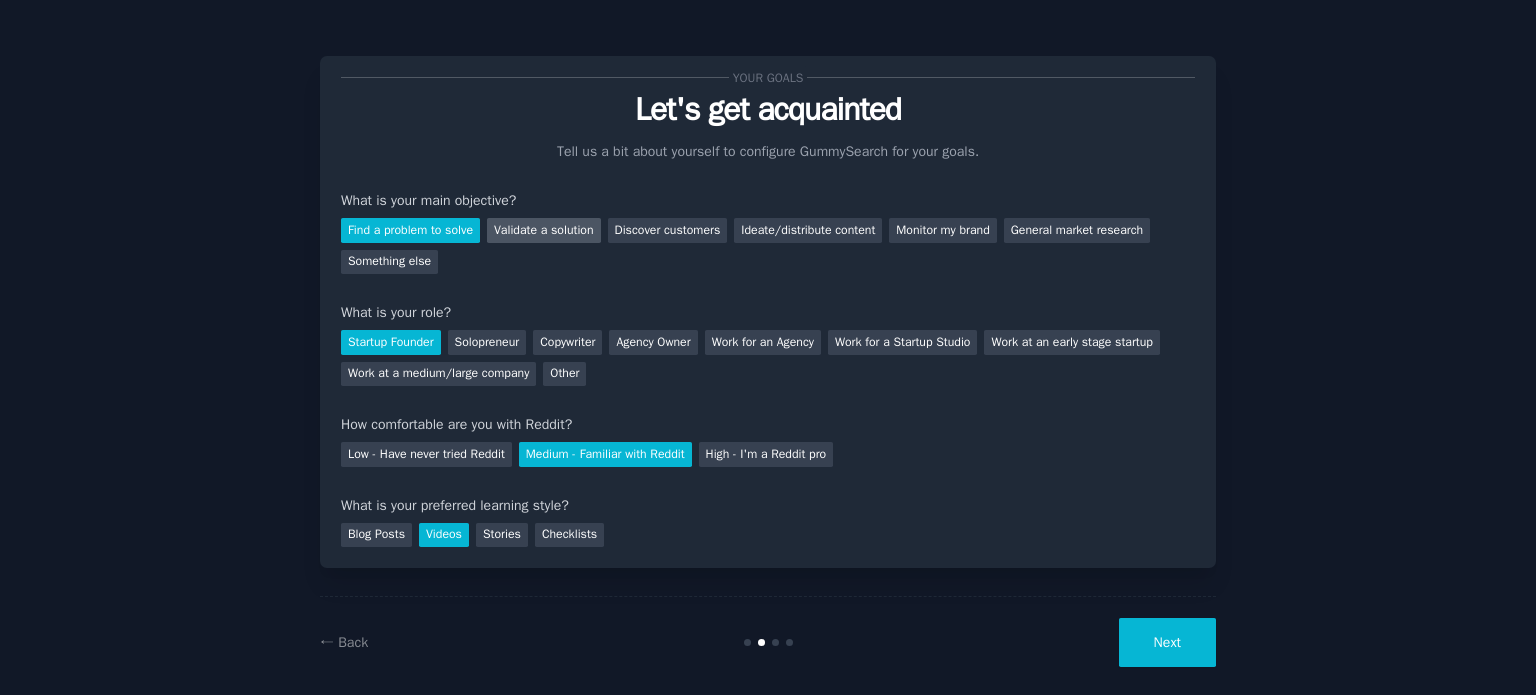 click on "Validate a solution" at bounding box center (544, 230) 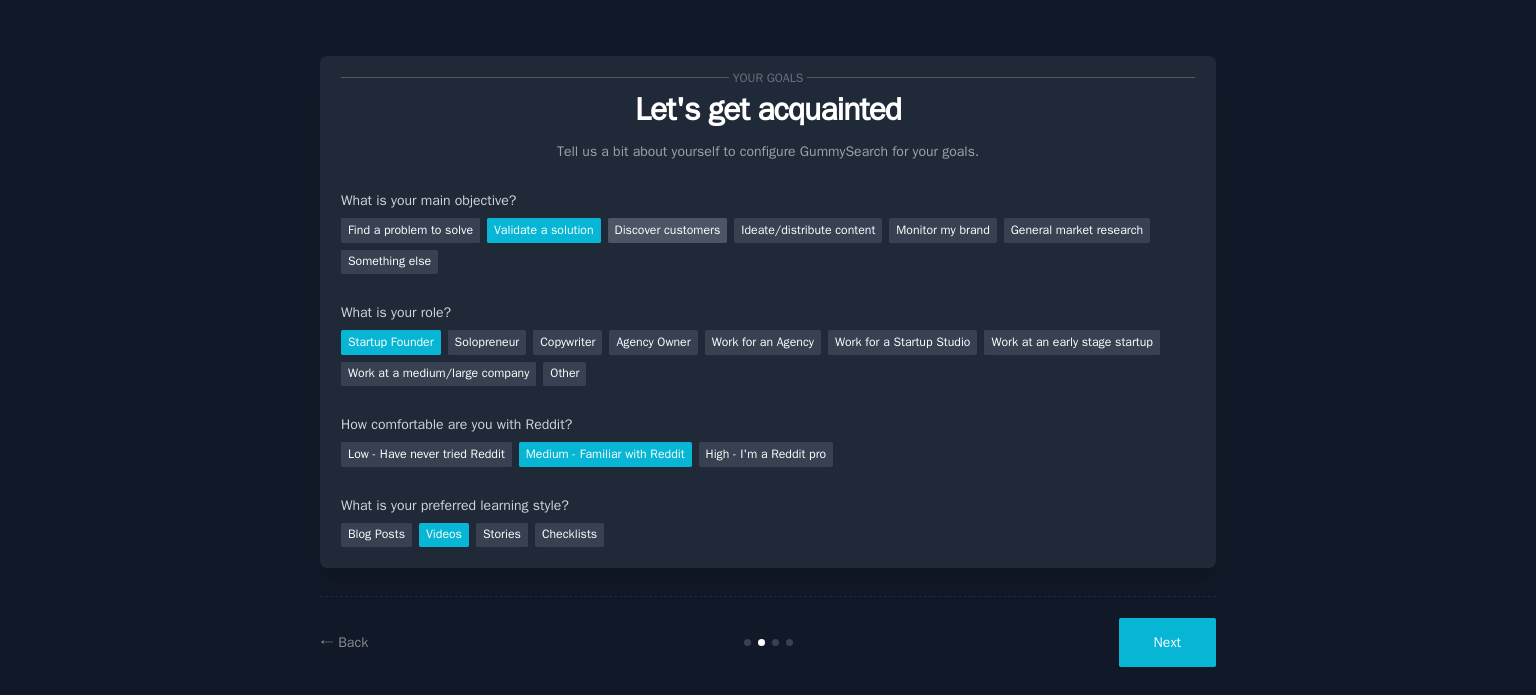 click on "Discover customers" at bounding box center (668, 230) 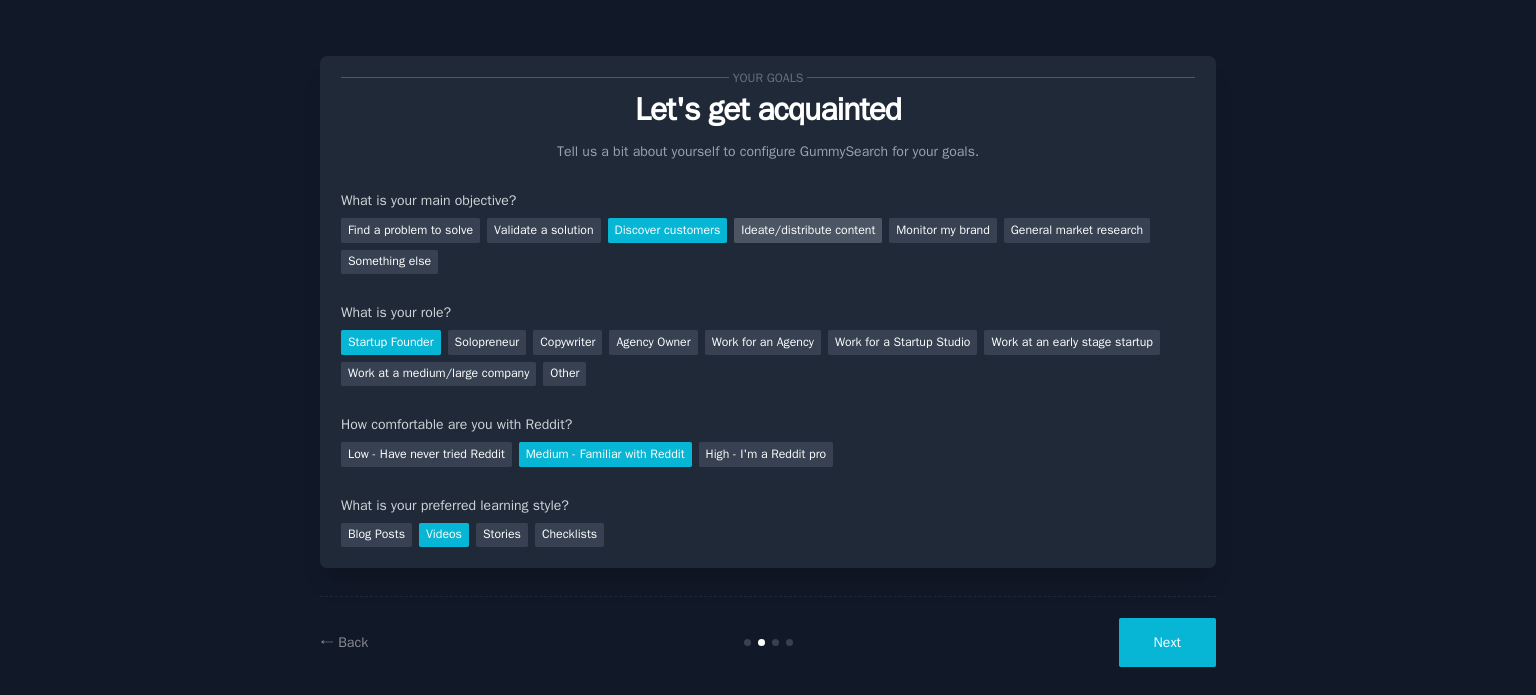 click on "Ideate/distribute content" at bounding box center [808, 230] 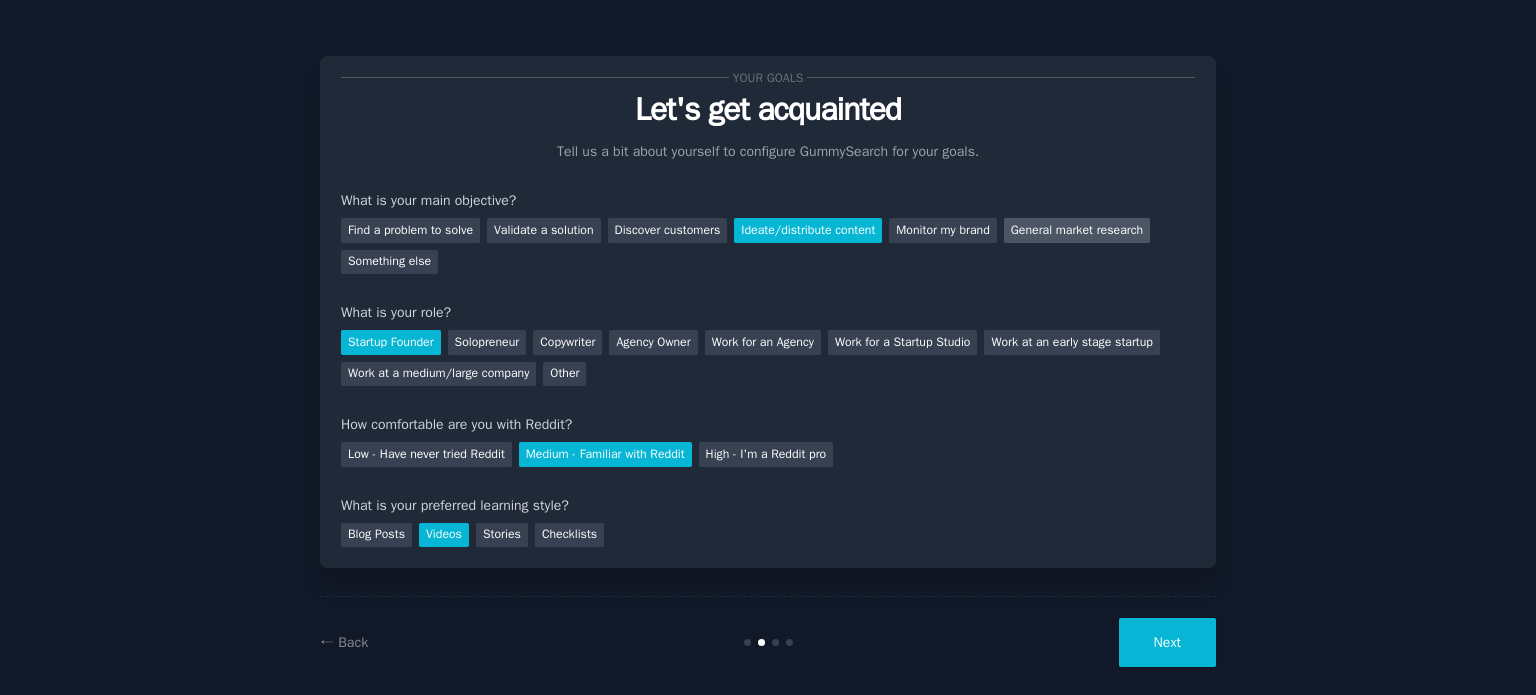 click on "General market research" at bounding box center [1077, 230] 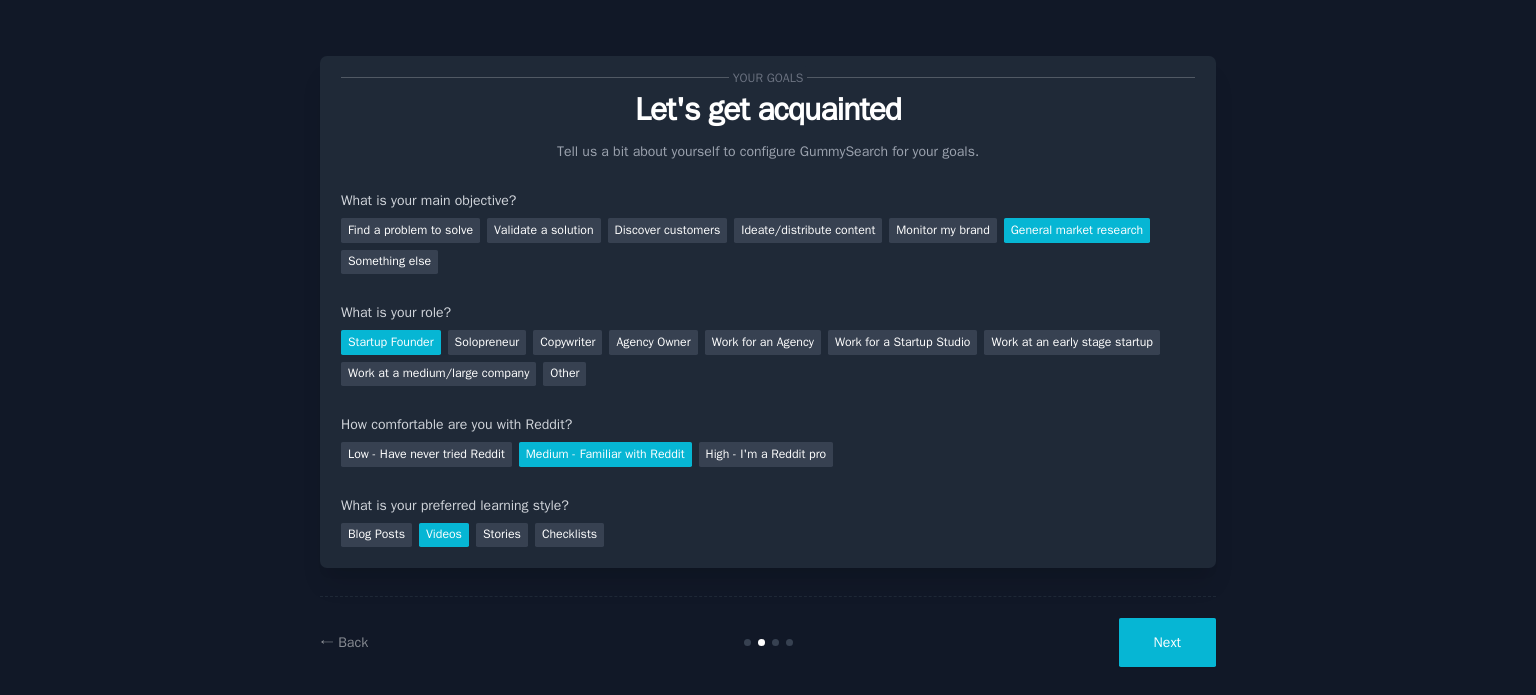 click on "Next" at bounding box center (1167, 642) 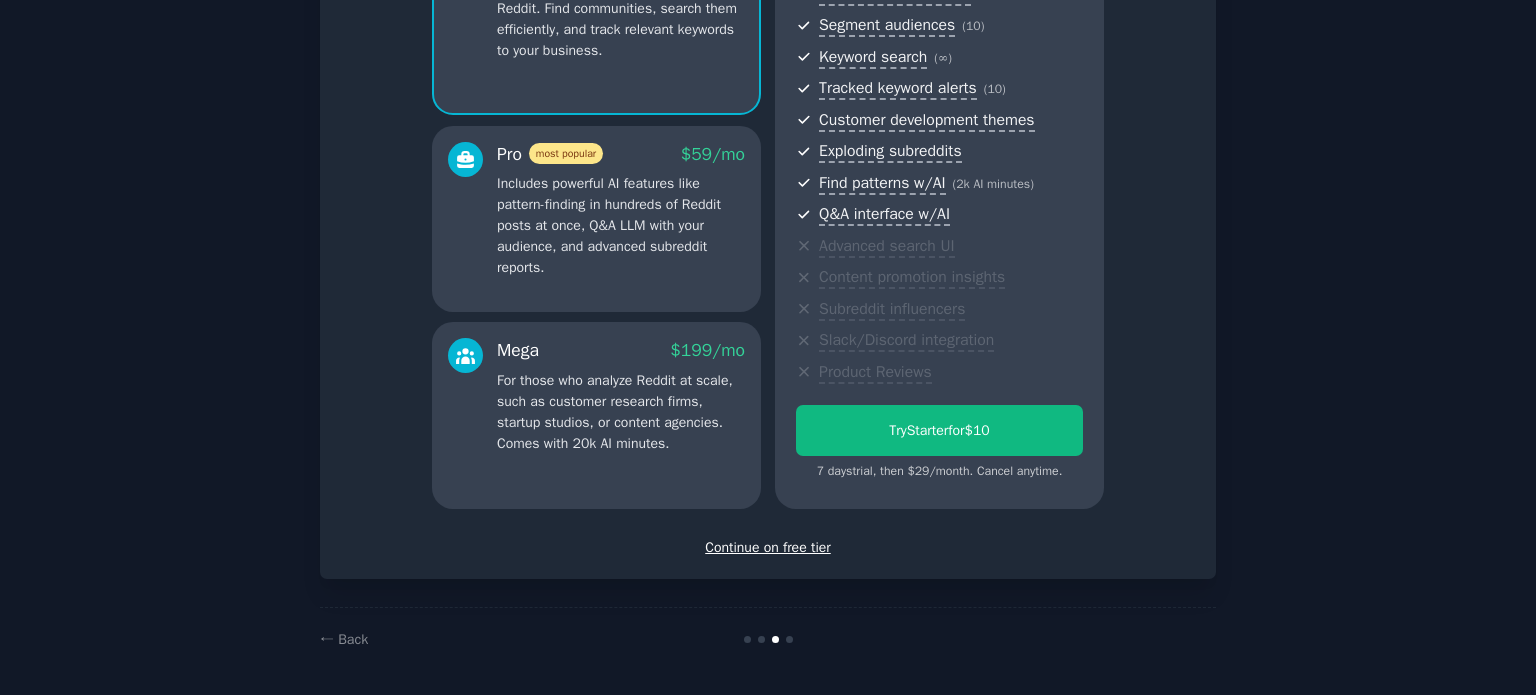 scroll, scrollTop: 252, scrollLeft: 0, axis: vertical 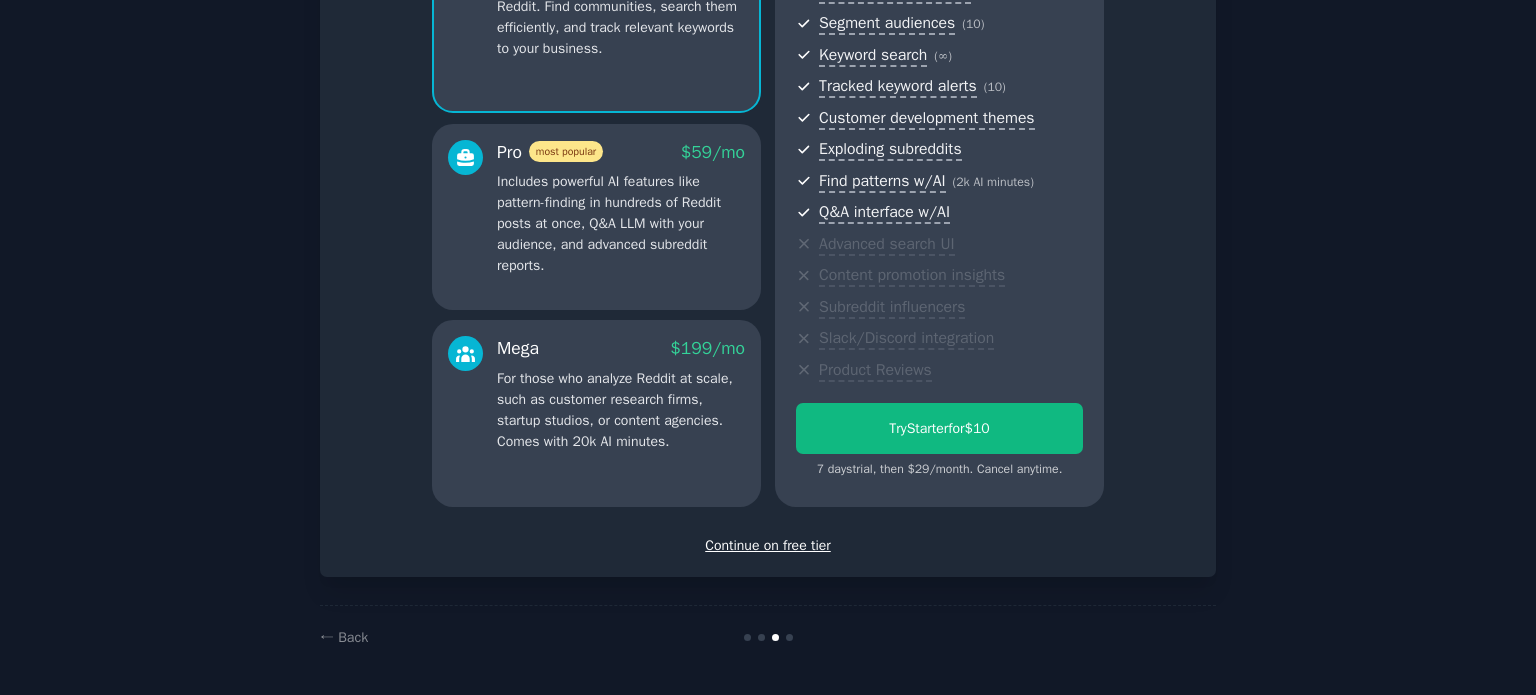 click on "Continue on free tier" at bounding box center (768, 545) 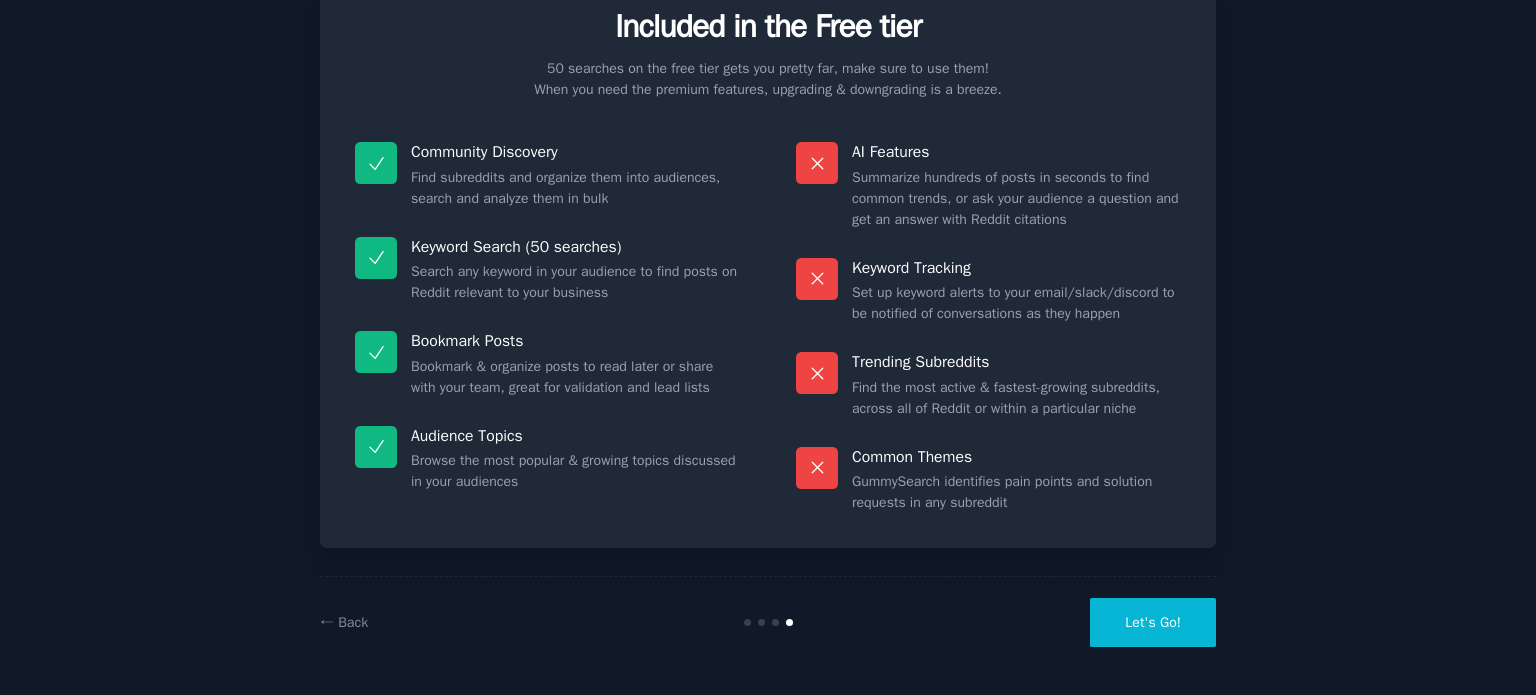 click on "AI Features" at bounding box center (1016, 152) 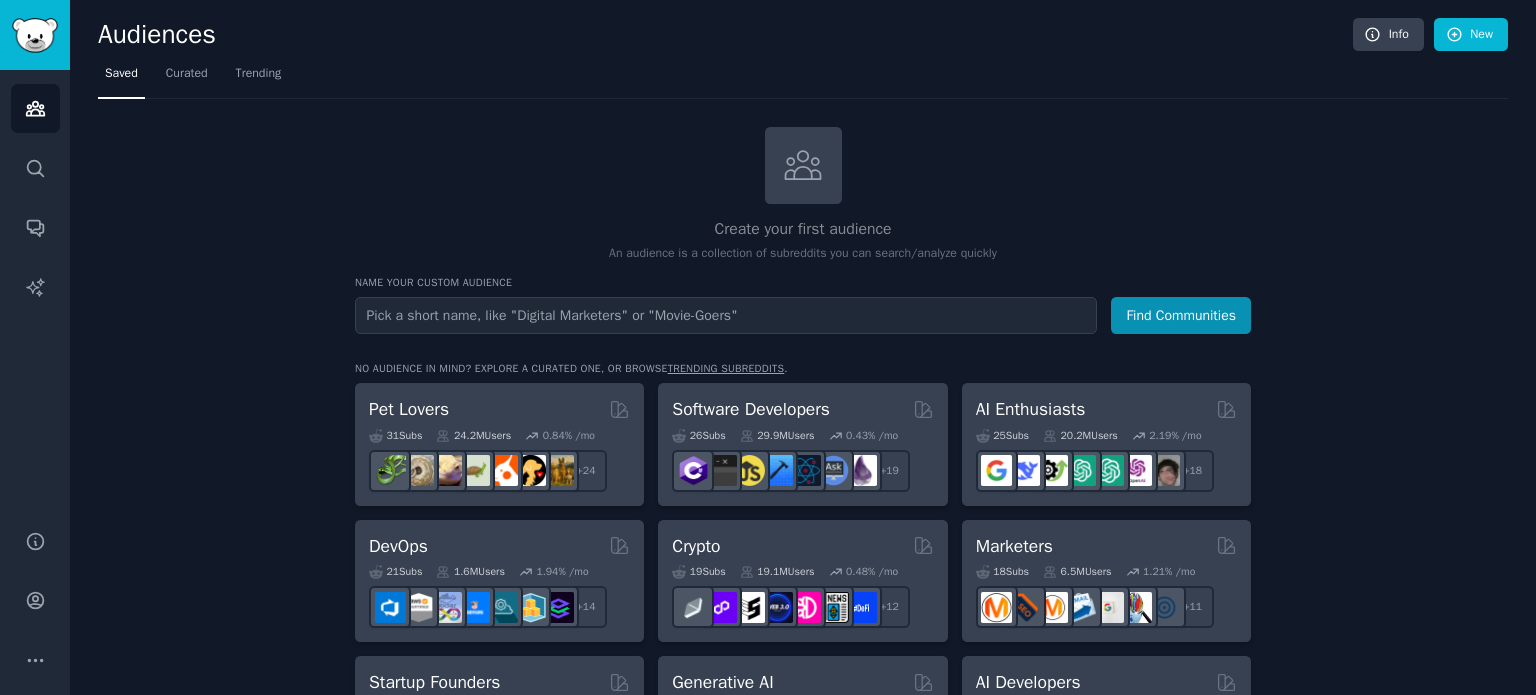 click at bounding box center [726, 315] 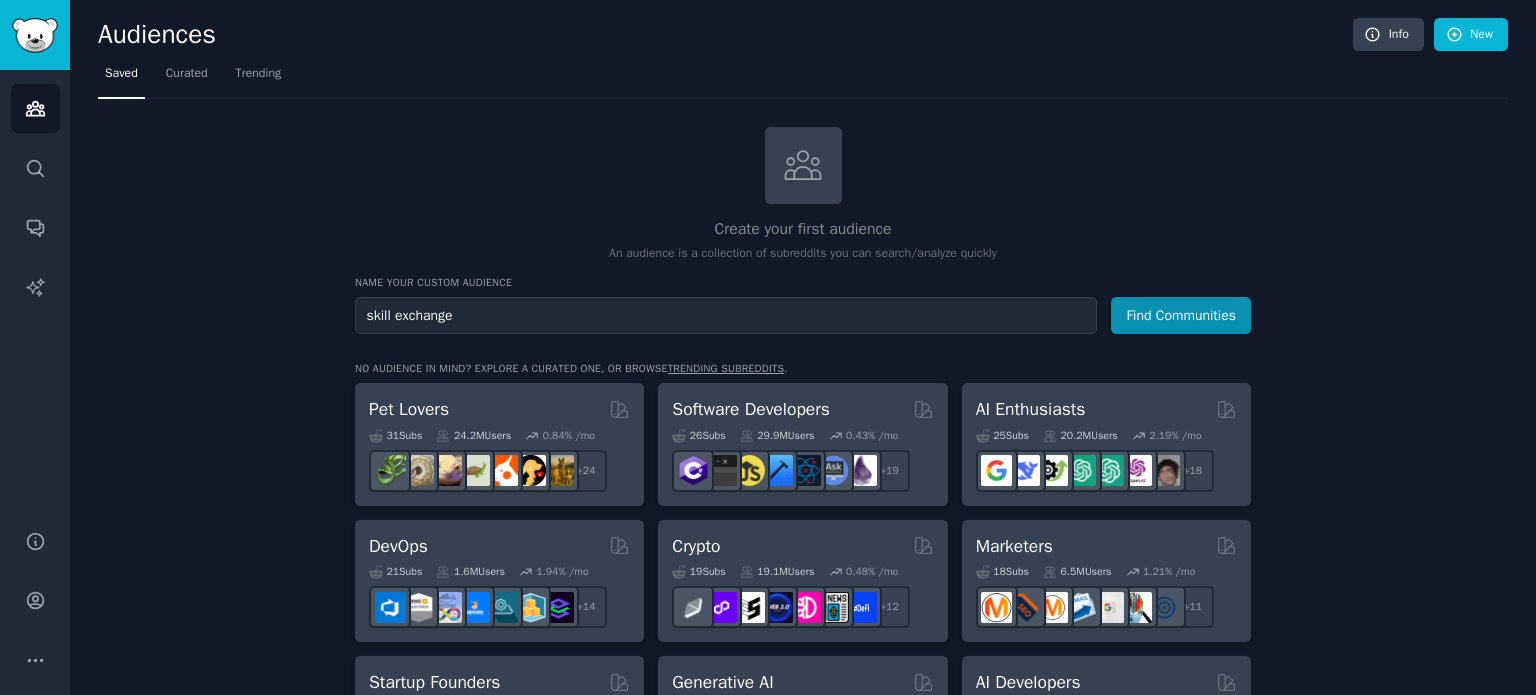 type on "skill exchange" 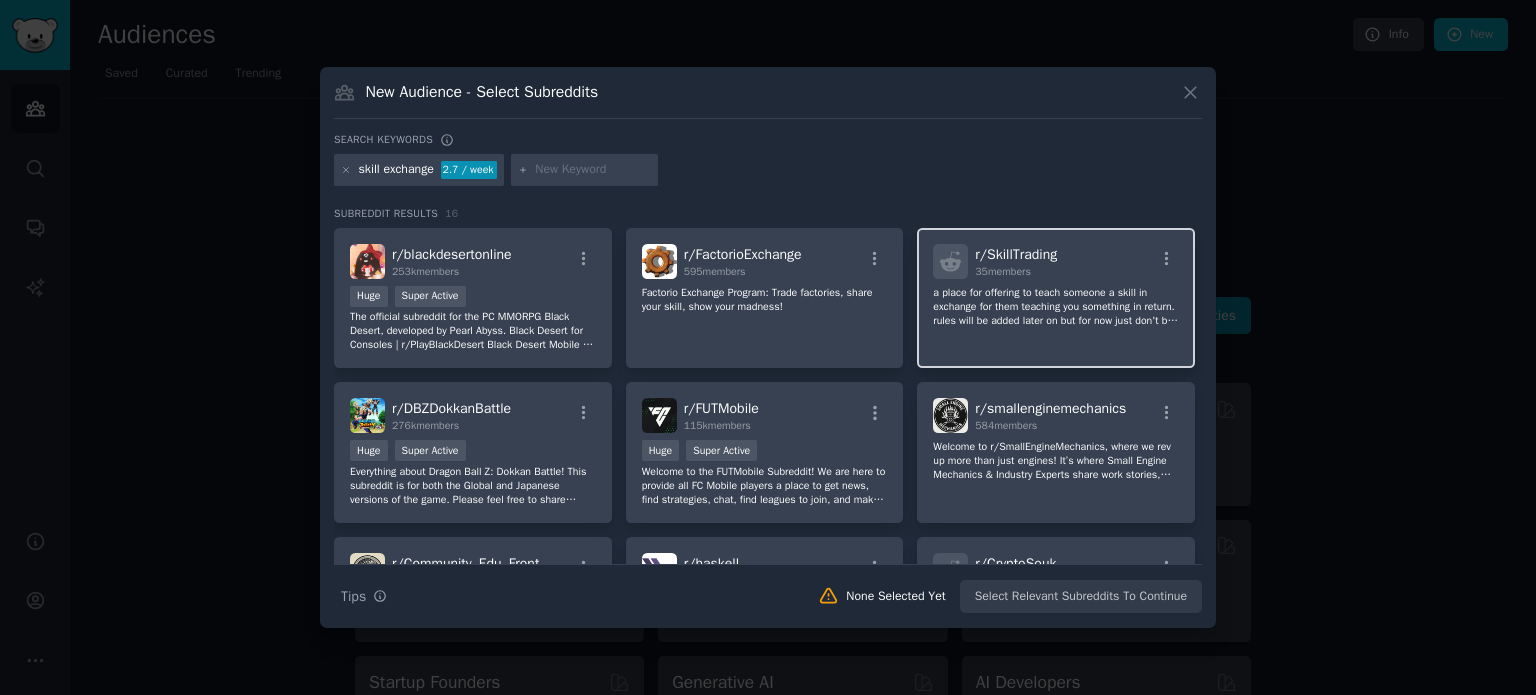 click on "a place for offering to teach someone a skill in exchange for them teaching you something in return.
rules will be added later on but for now just don't be a dick ok thx" 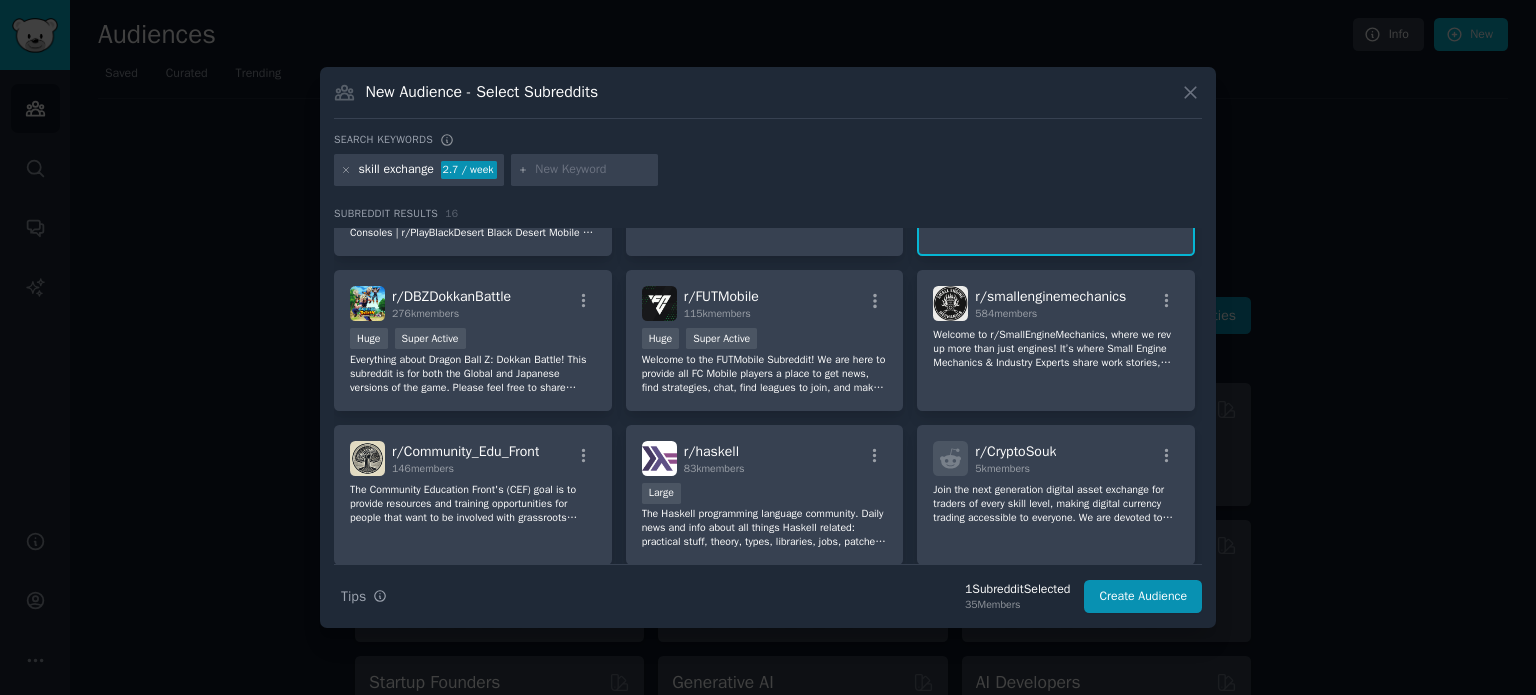 scroll, scrollTop: 114, scrollLeft: 0, axis: vertical 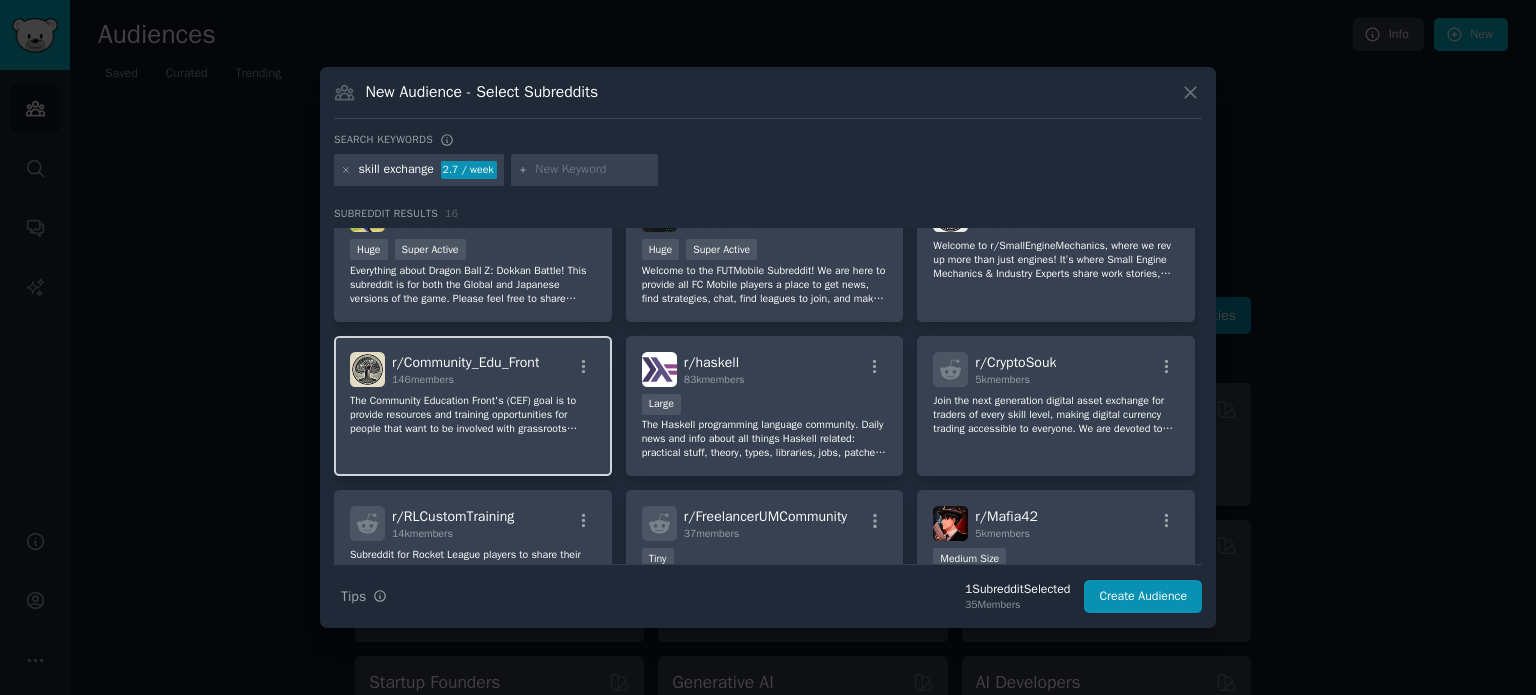 click on "r/ Community_Edu_Front" at bounding box center (465, 362) 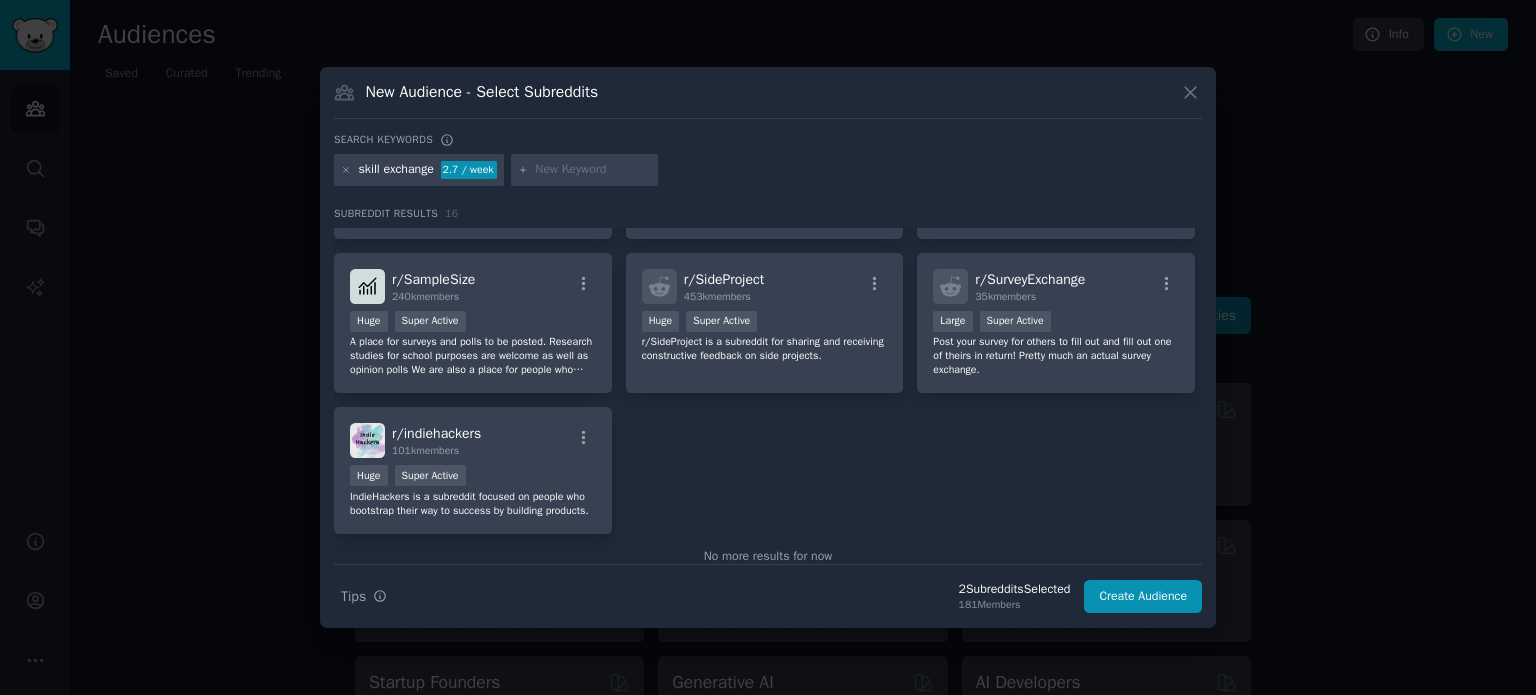 scroll, scrollTop: 588, scrollLeft: 0, axis: vertical 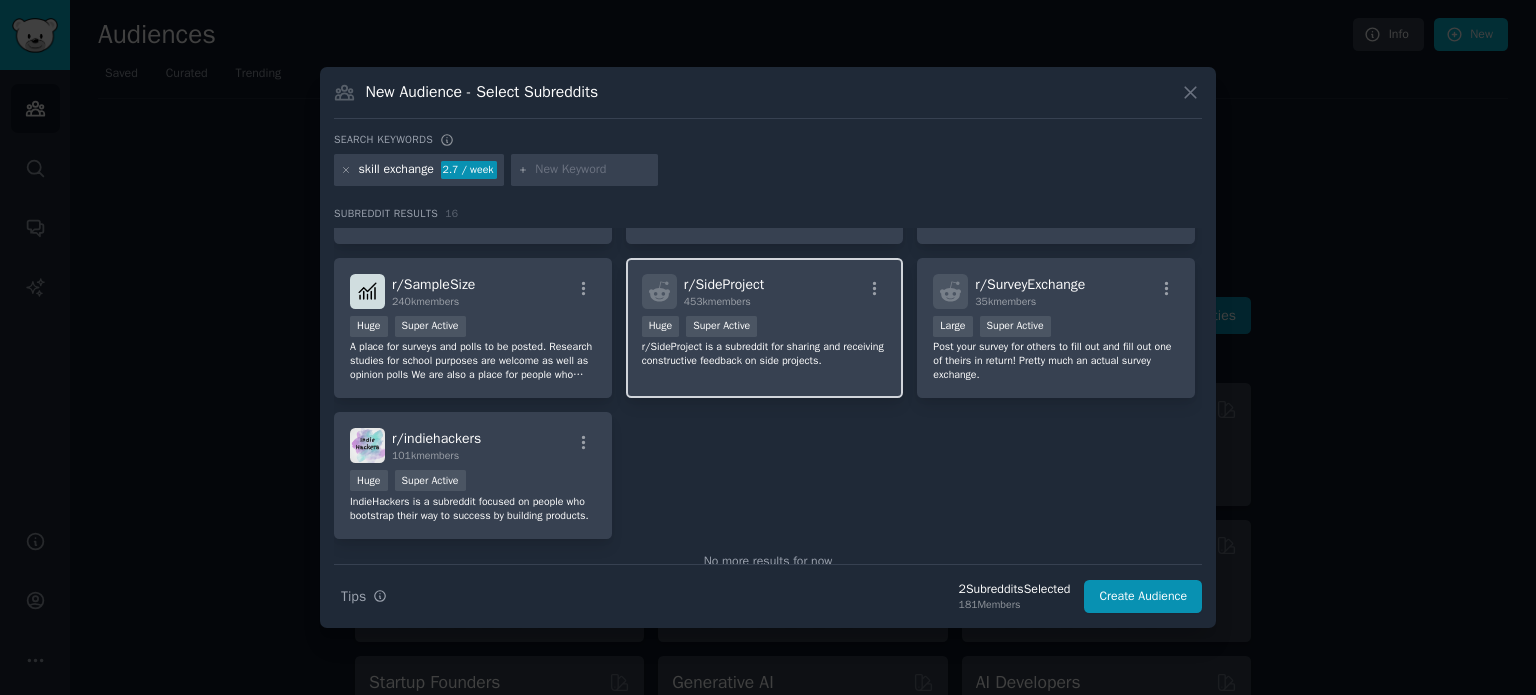 click on "r/ SideProject 453k  members" at bounding box center [765, 291] 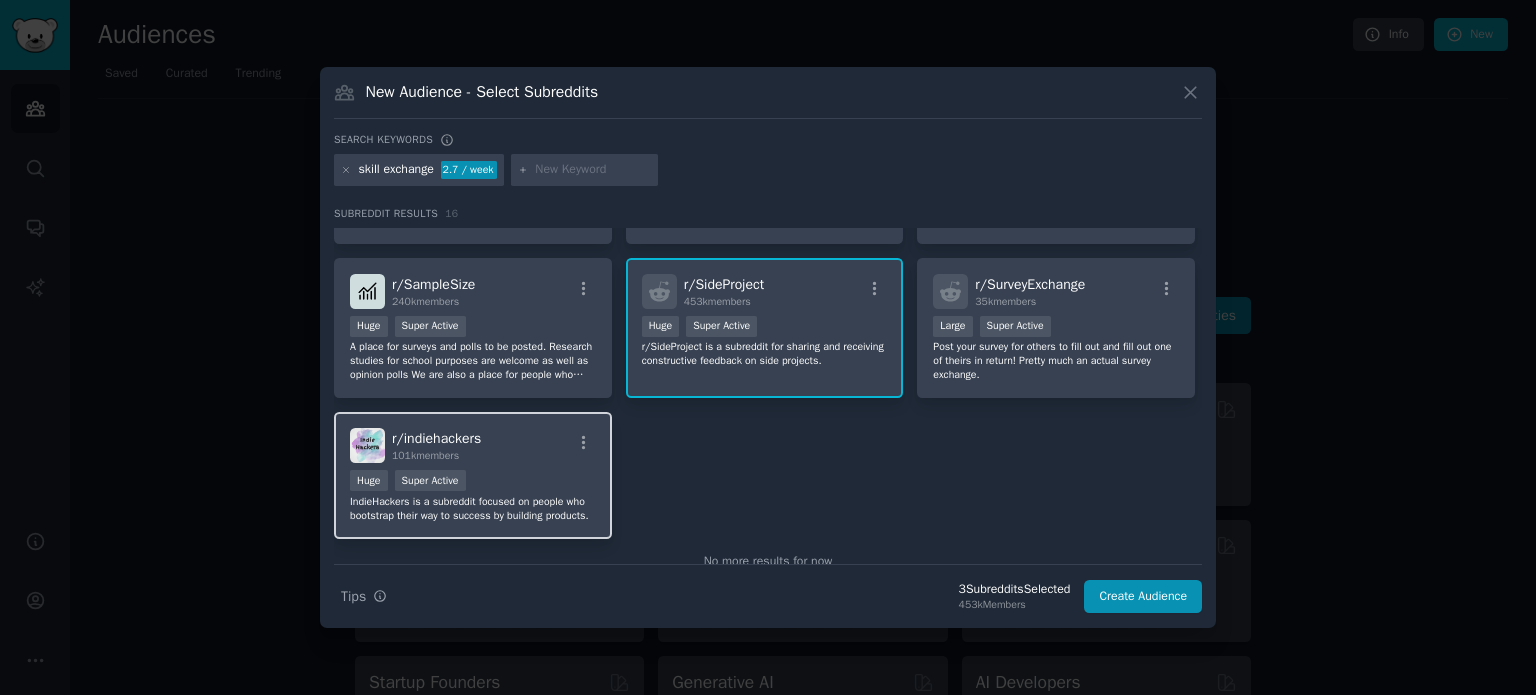 click on "r/ indiehackers 101k  members" at bounding box center [473, 445] 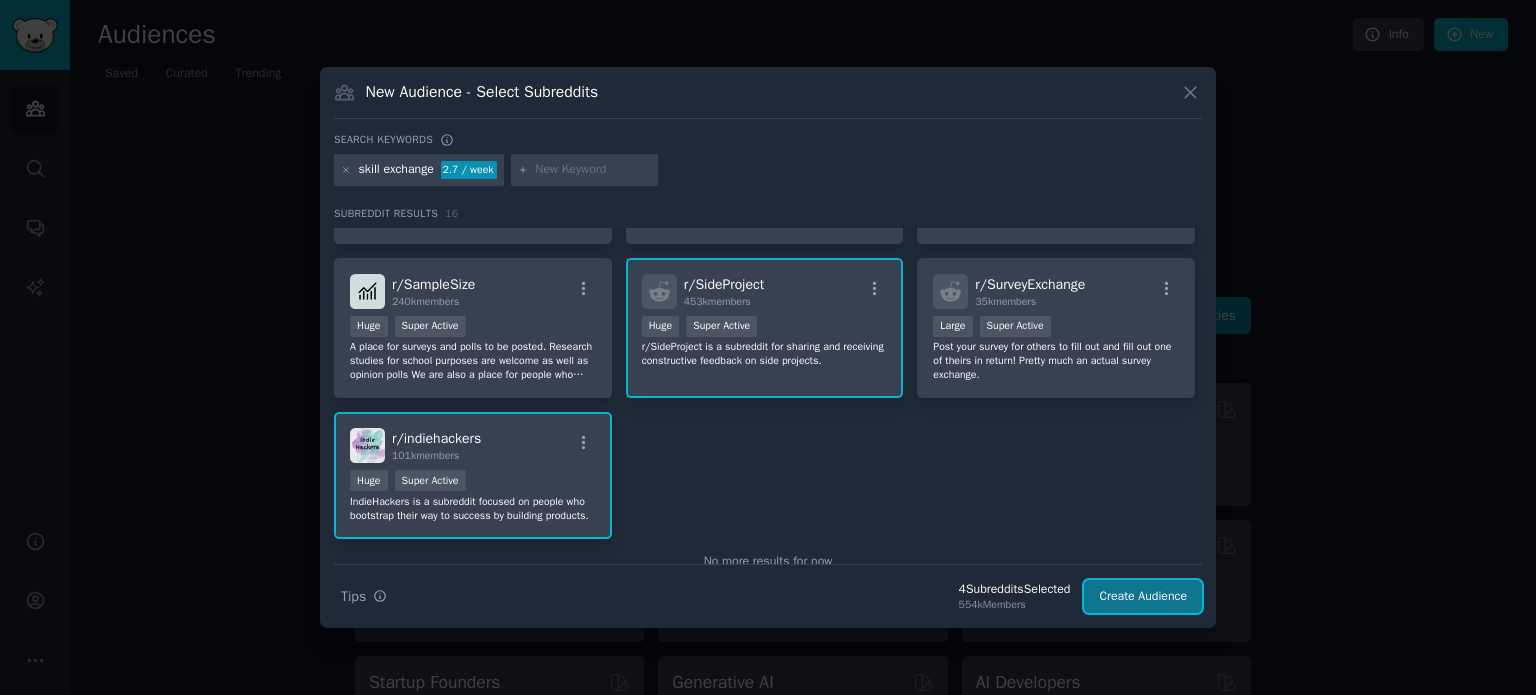 click on "Create Audience" at bounding box center [1143, 597] 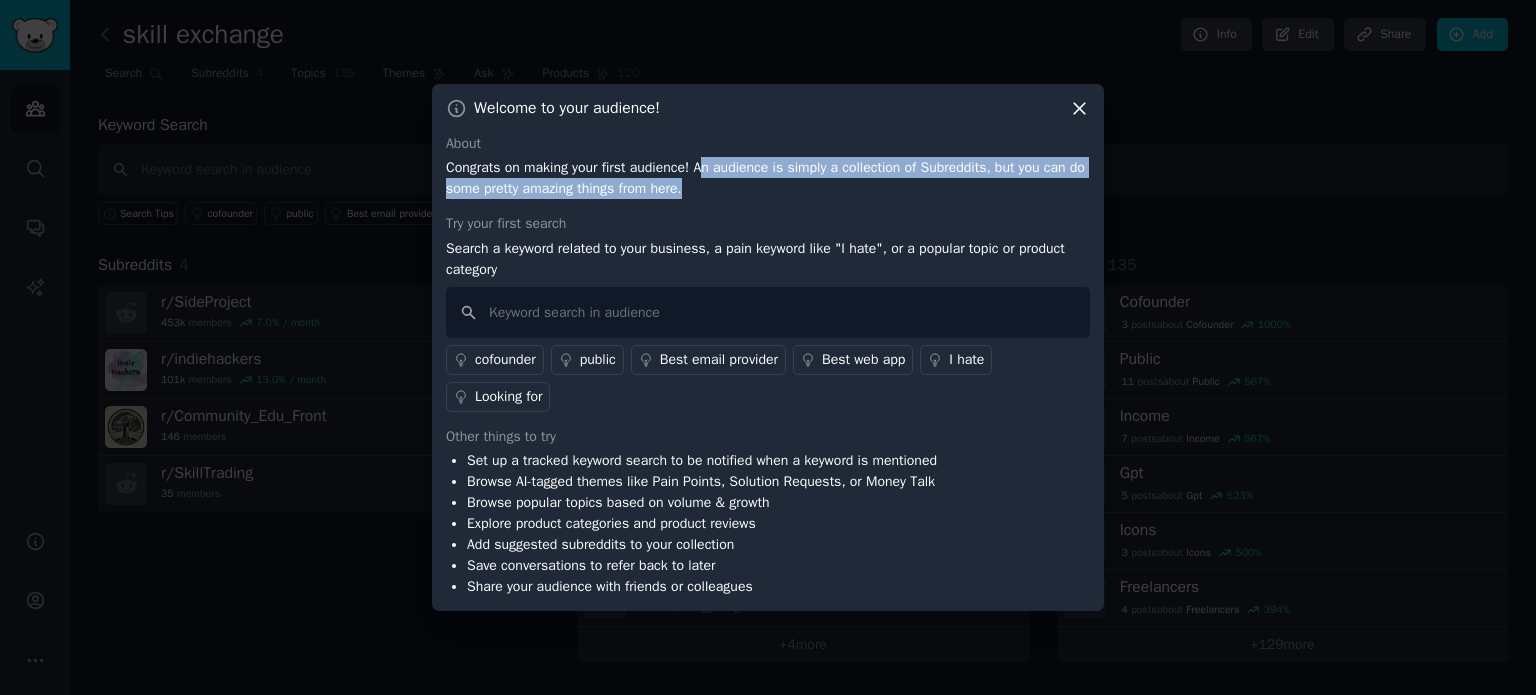drag, startPoint x: 705, startPoint y: 167, endPoint x: 852, endPoint y: 185, distance: 148.09795 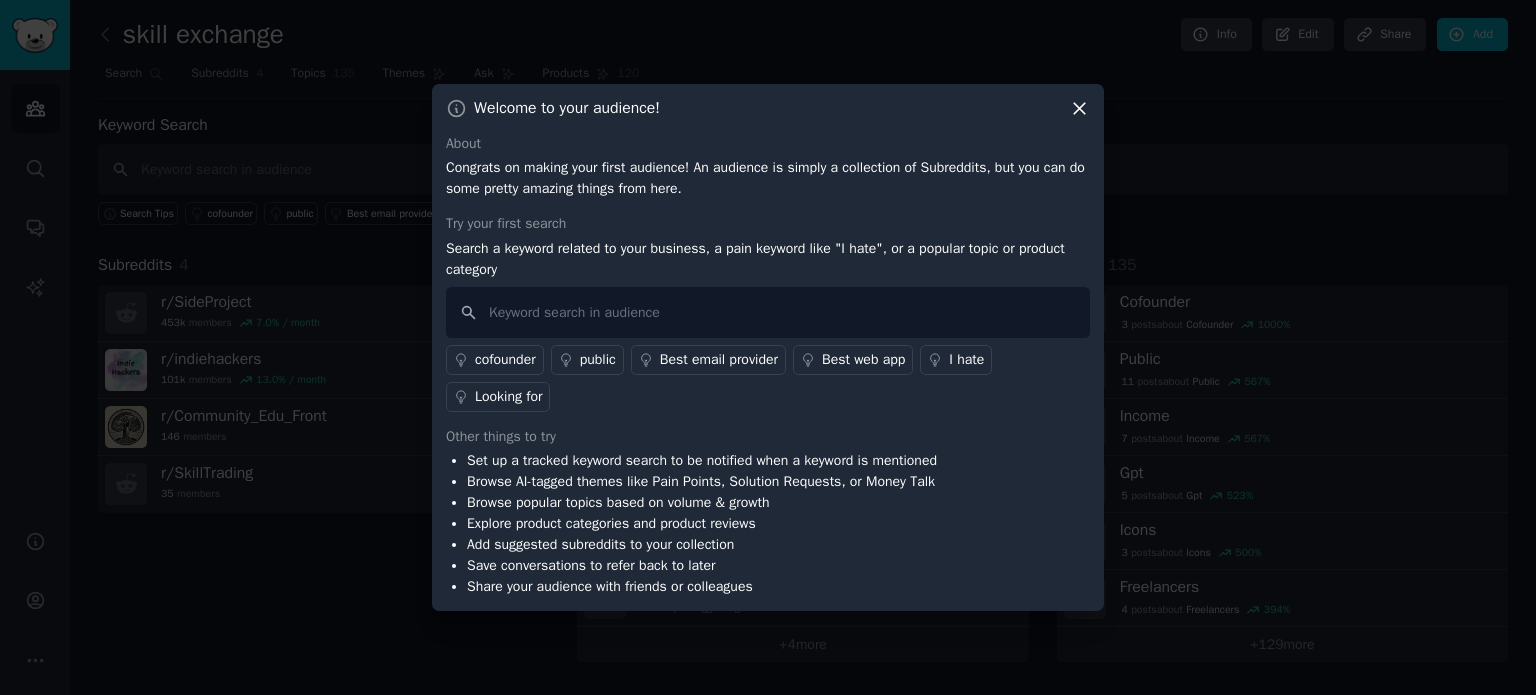 click on "Congrats on making your first audience! An audience is simply a collection of Subreddits, but you can do some pretty amazing things from here." at bounding box center [768, 178] 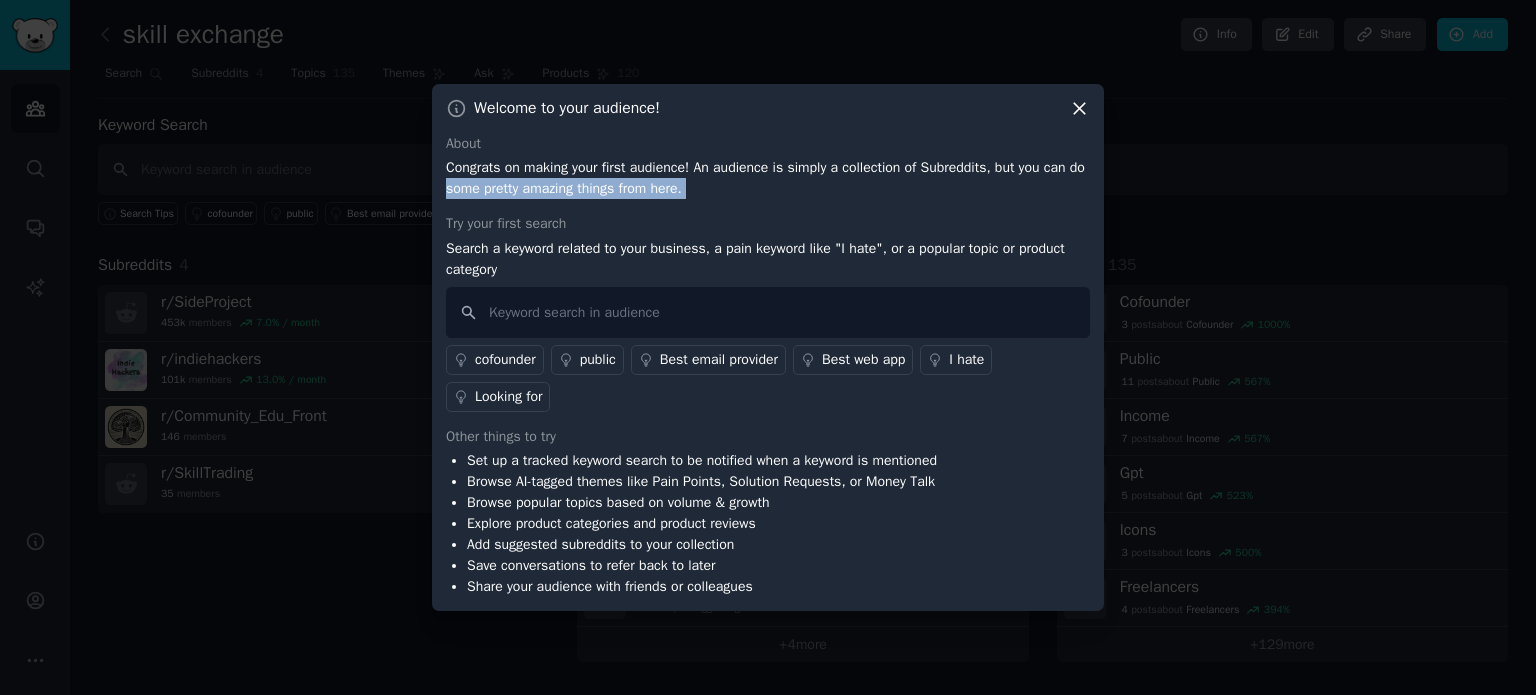 drag, startPoint x: 852, startPoint y: 185, endPoint x: 493, endPoint y: 189, distance: 359.02228 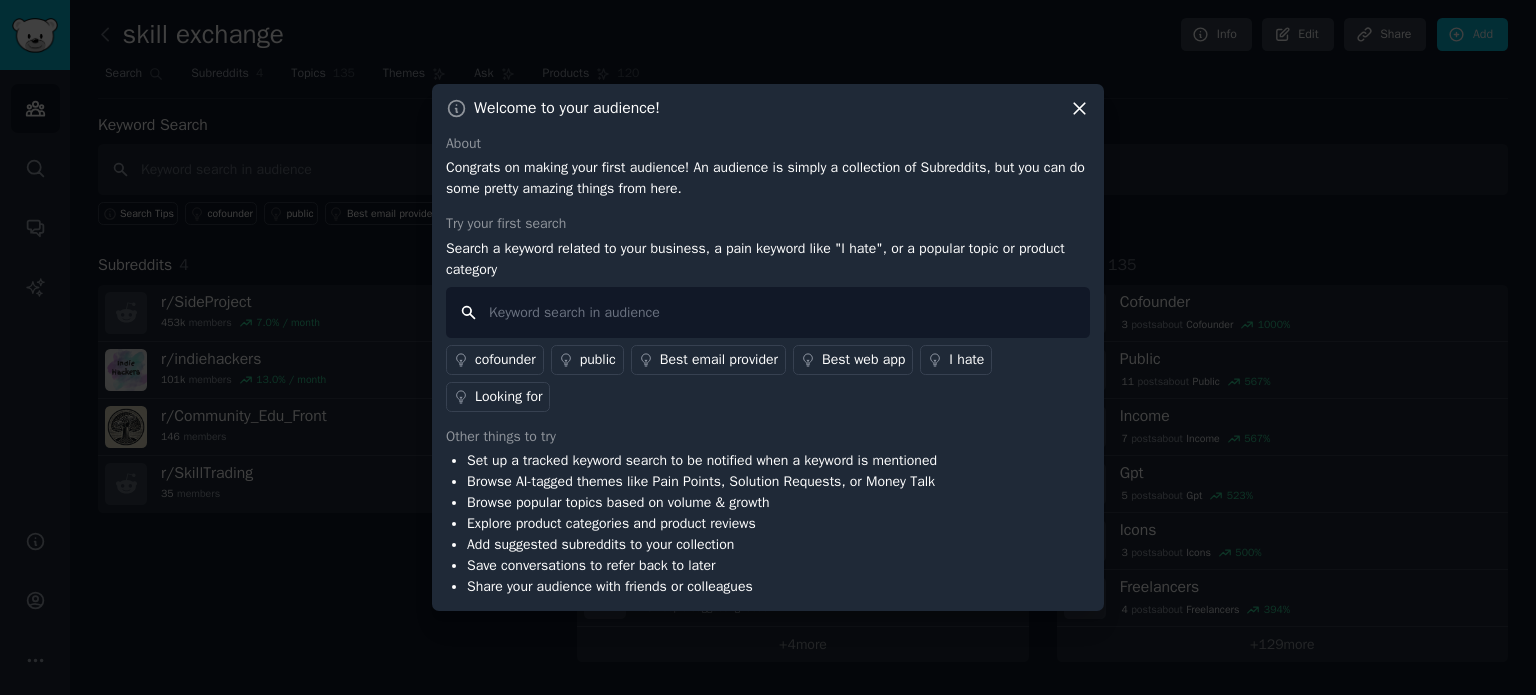 click at bounding box center (768, 312) 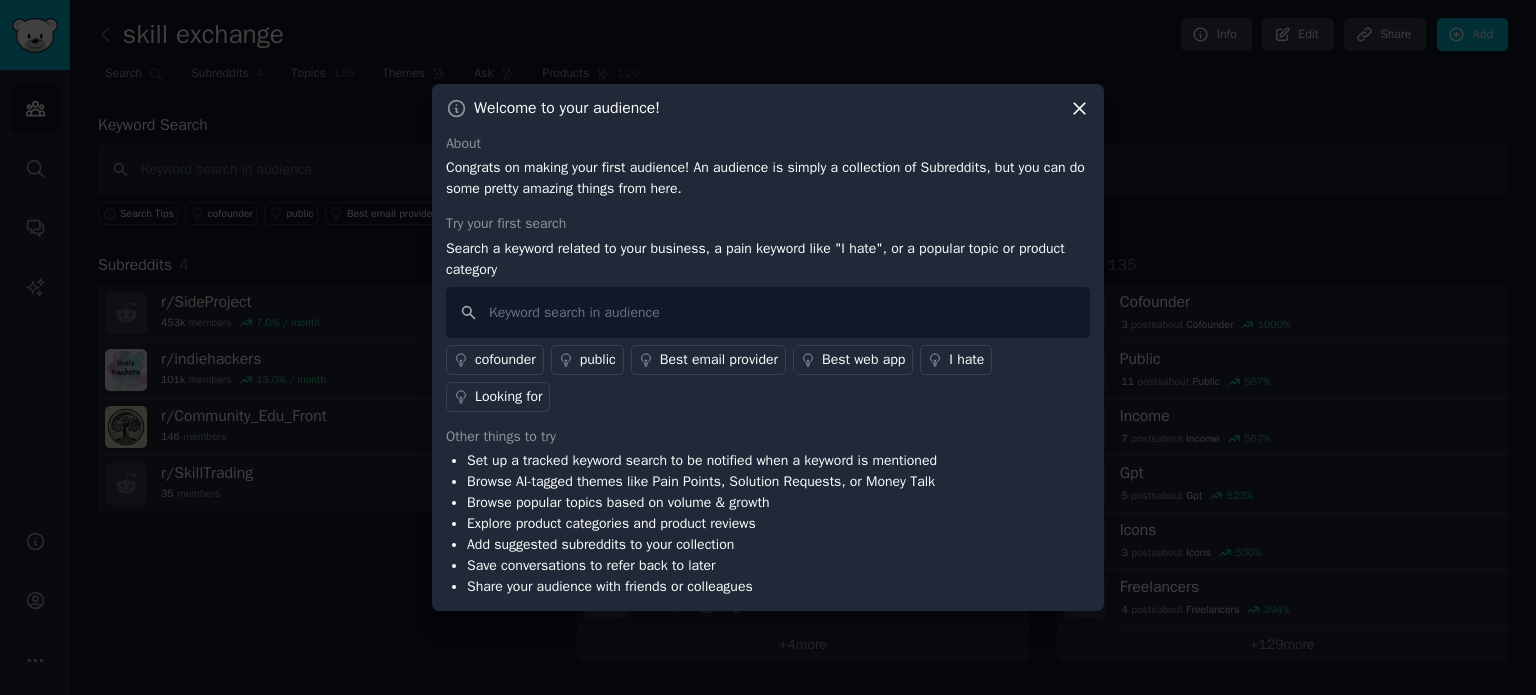 click on "Search a keyword related to your business, a pain keyword like "I hate", or a popular topic or product category" at bounding box center [768, 259] 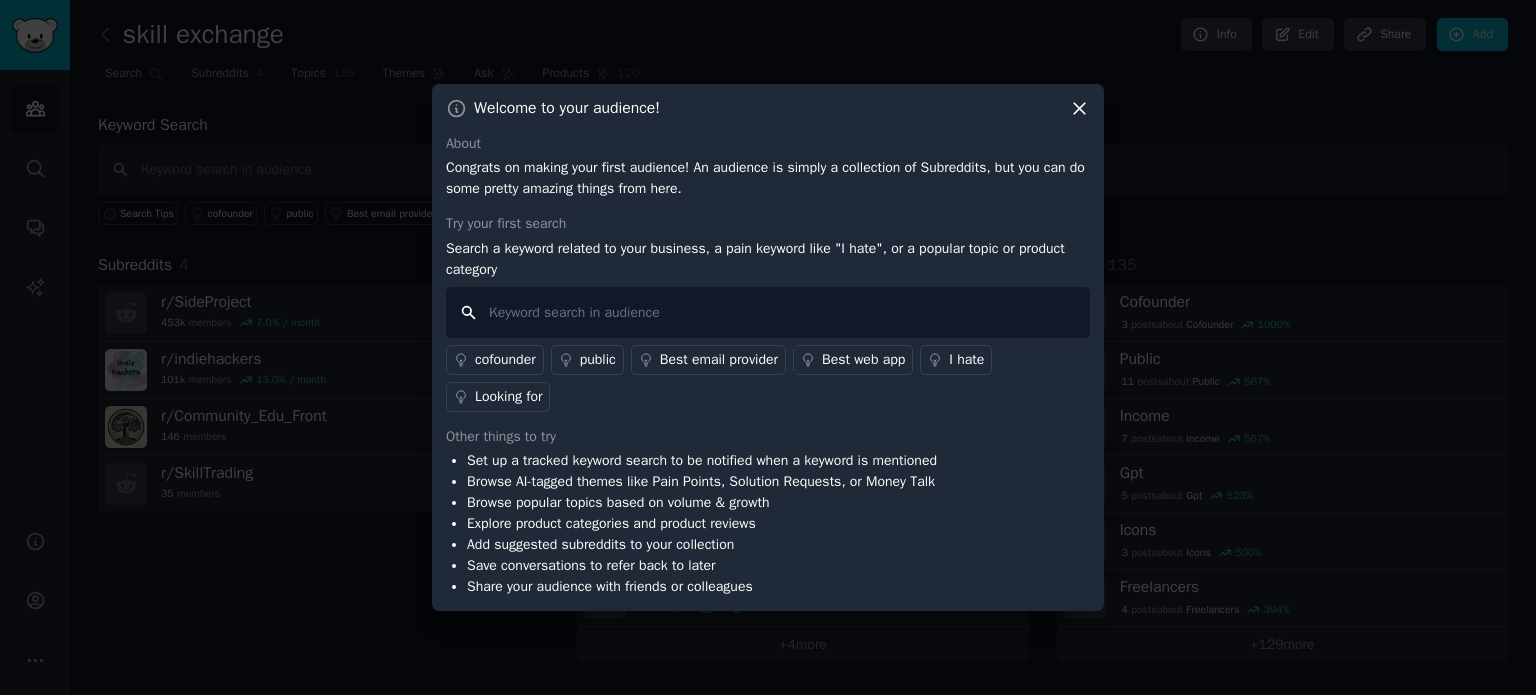 click at bounding box center (768, 312) 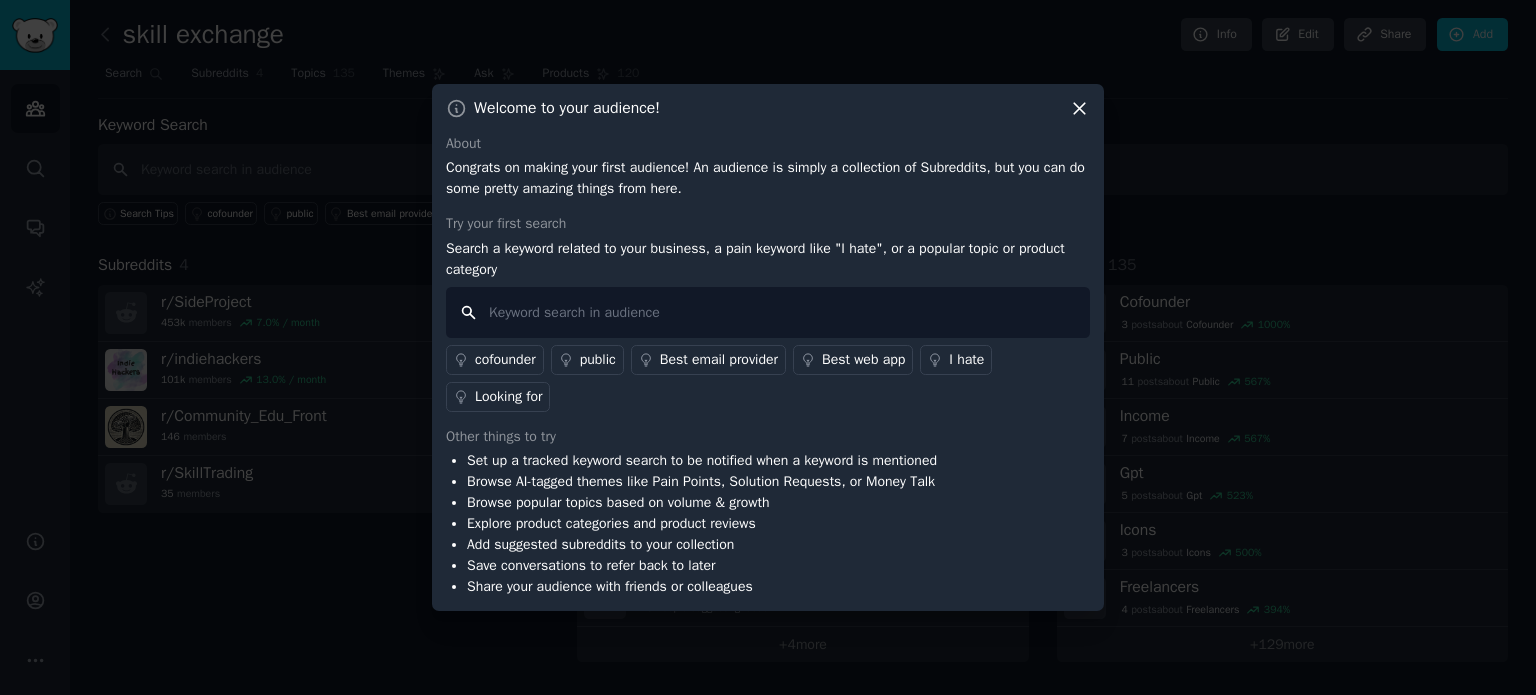 click at bounding box center (768, 312) 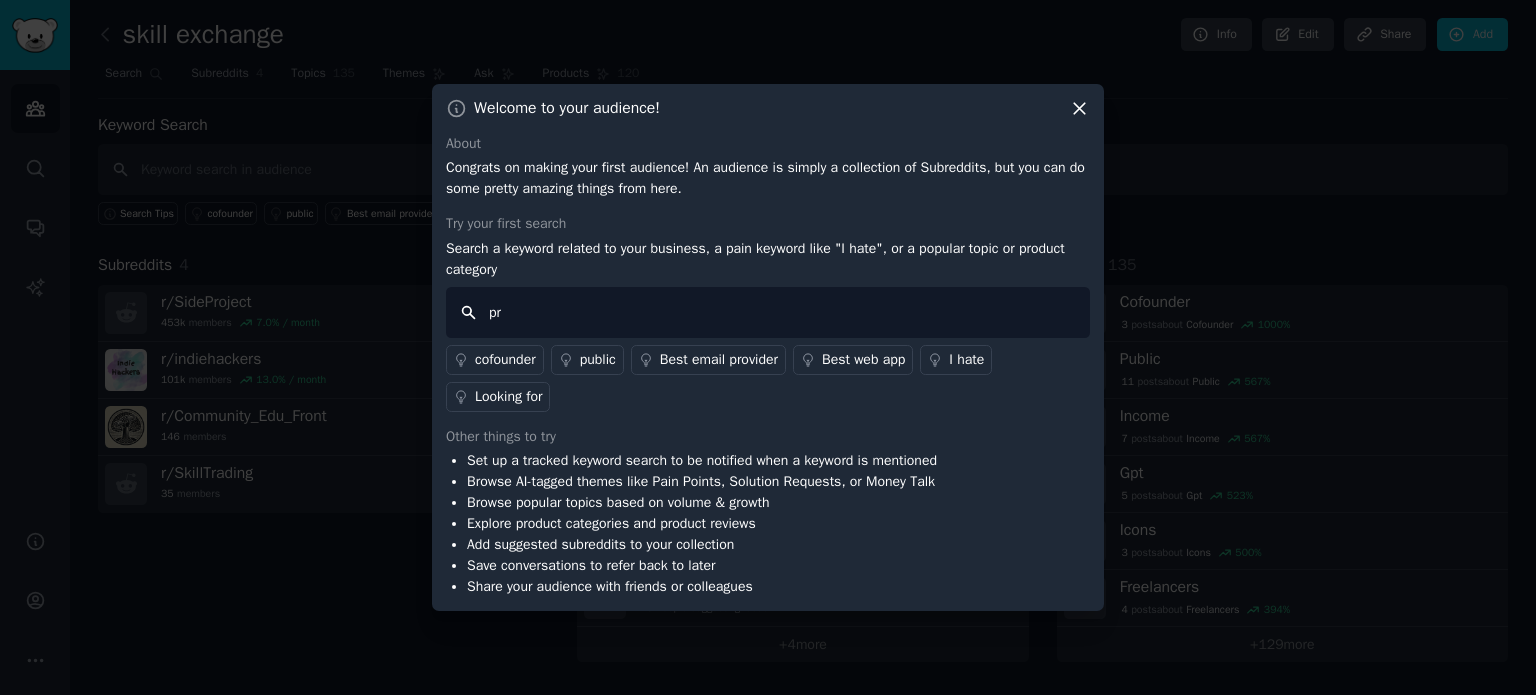 type on "p" 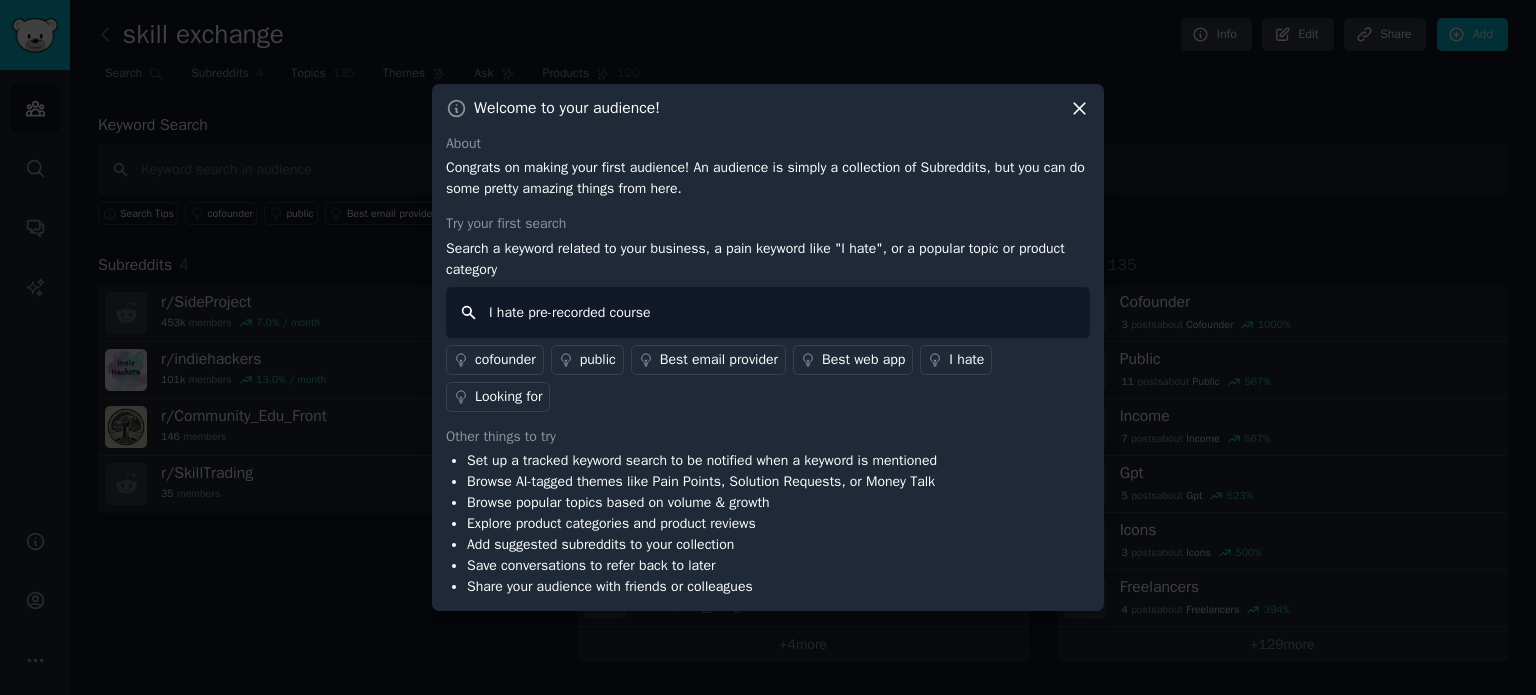 type on "I hate pre-recorded courses" 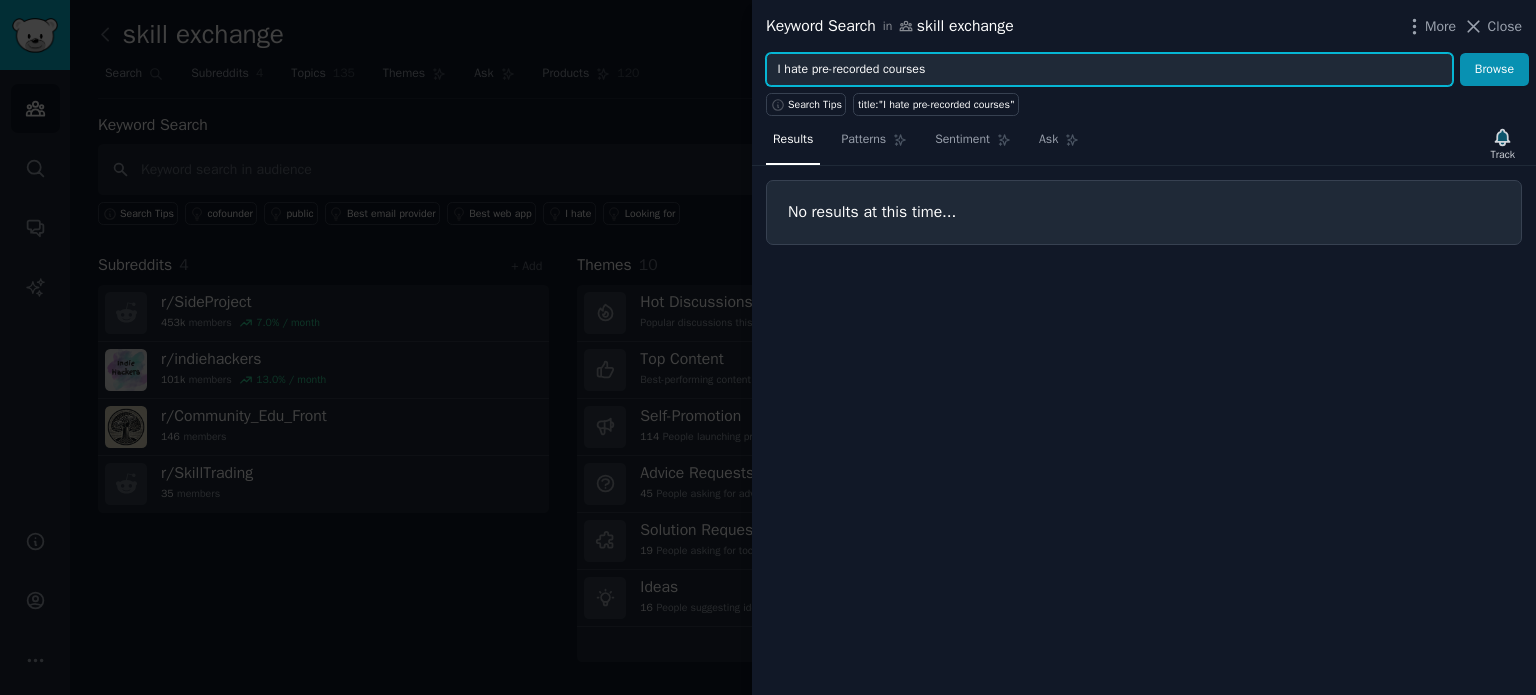 click on "I hate pre-recorded courses" at bounding box center [1109, 70] 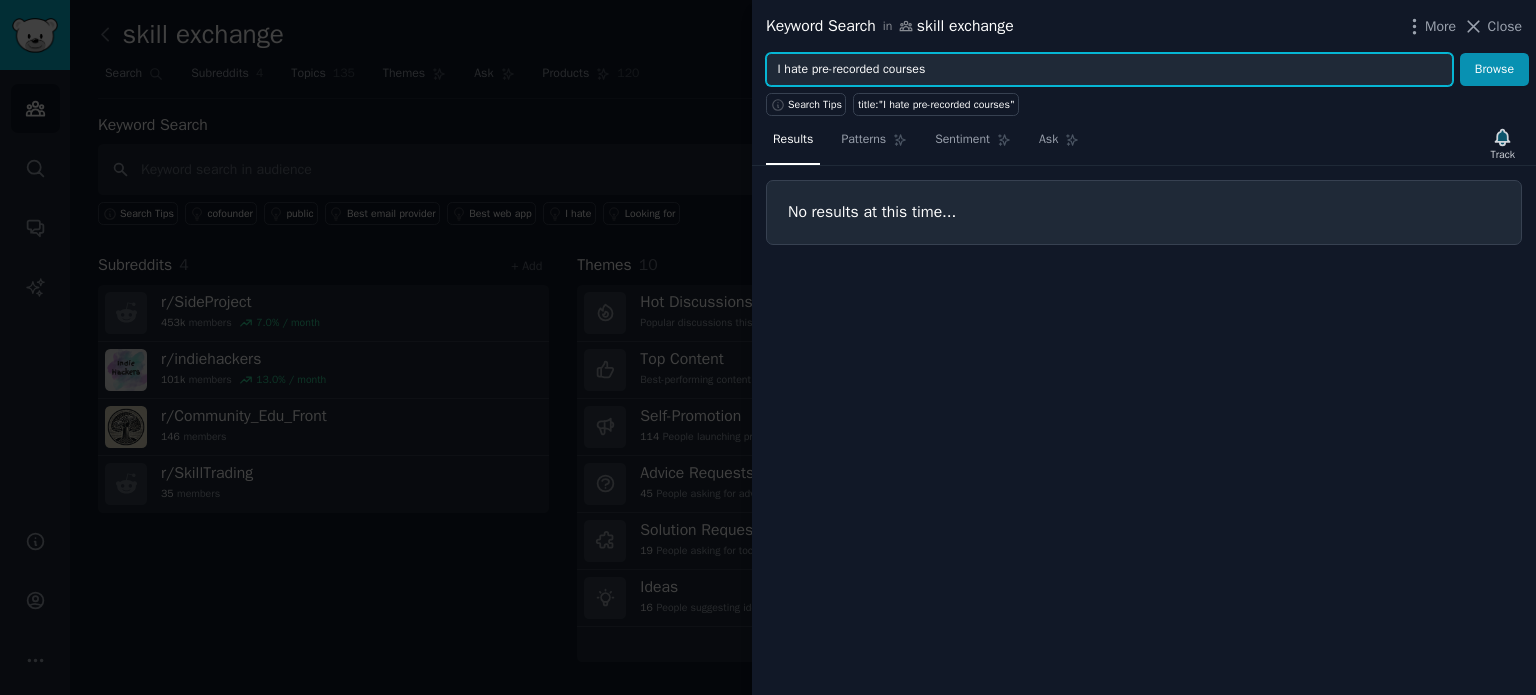 click on "I hate pre-recorded courses" at bounding box center [1109, 70] 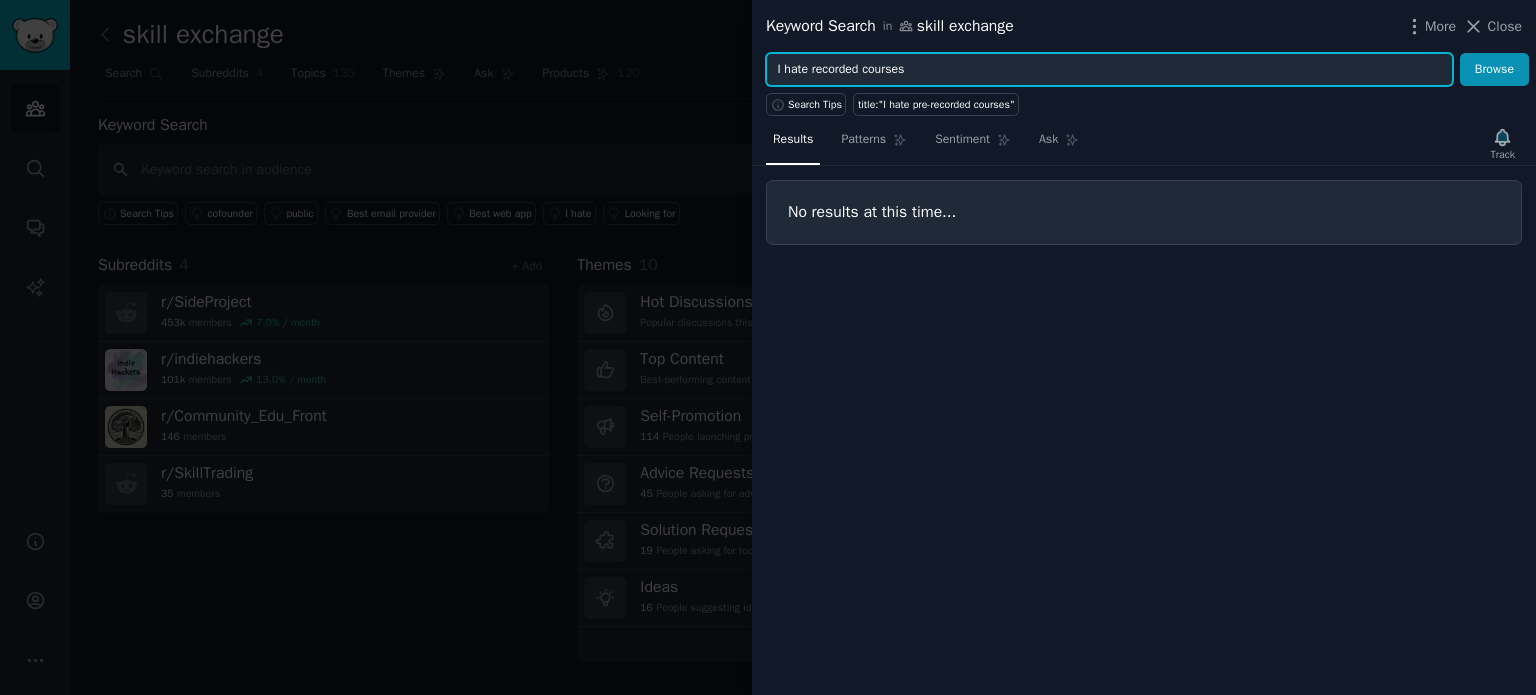 click on "Browse" at bounding box center [1494, 70] 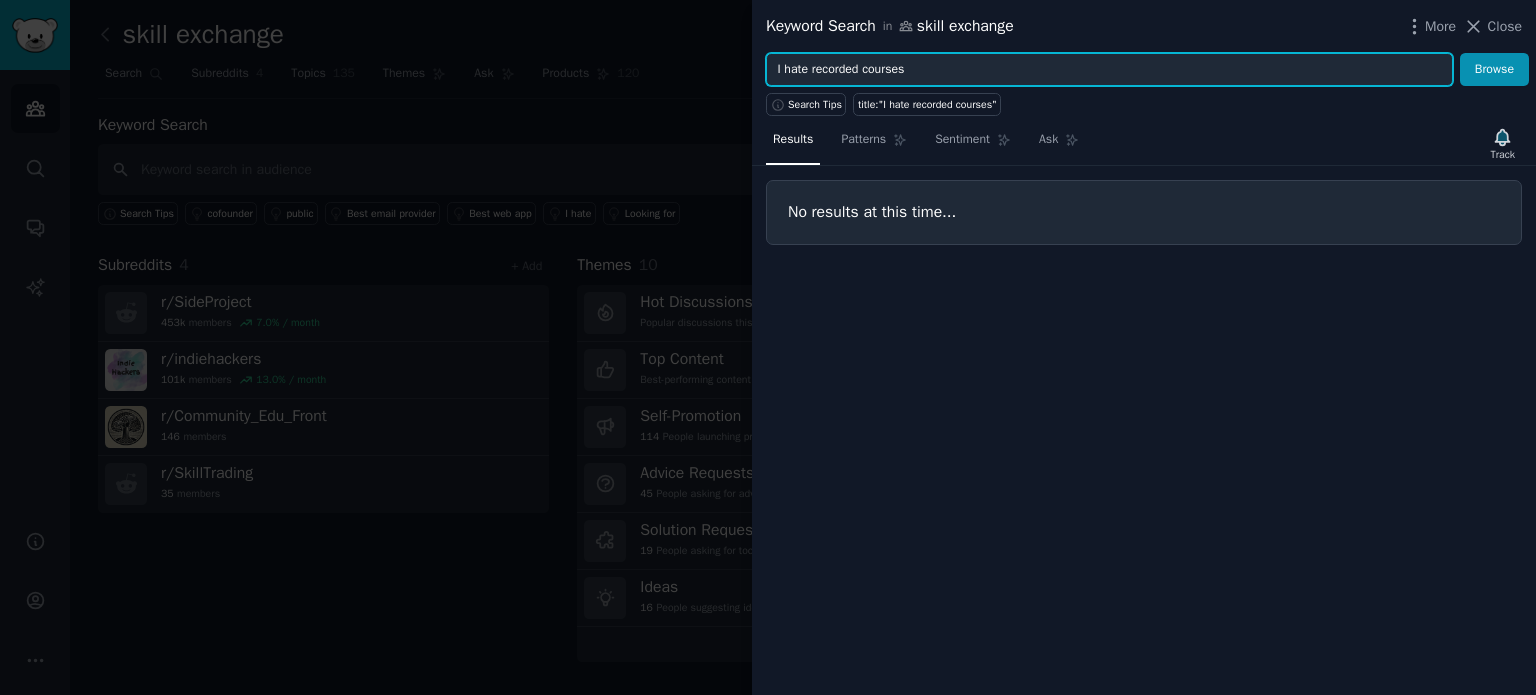 click on "I hate recorded courses" at bounding box center (1109, 70) 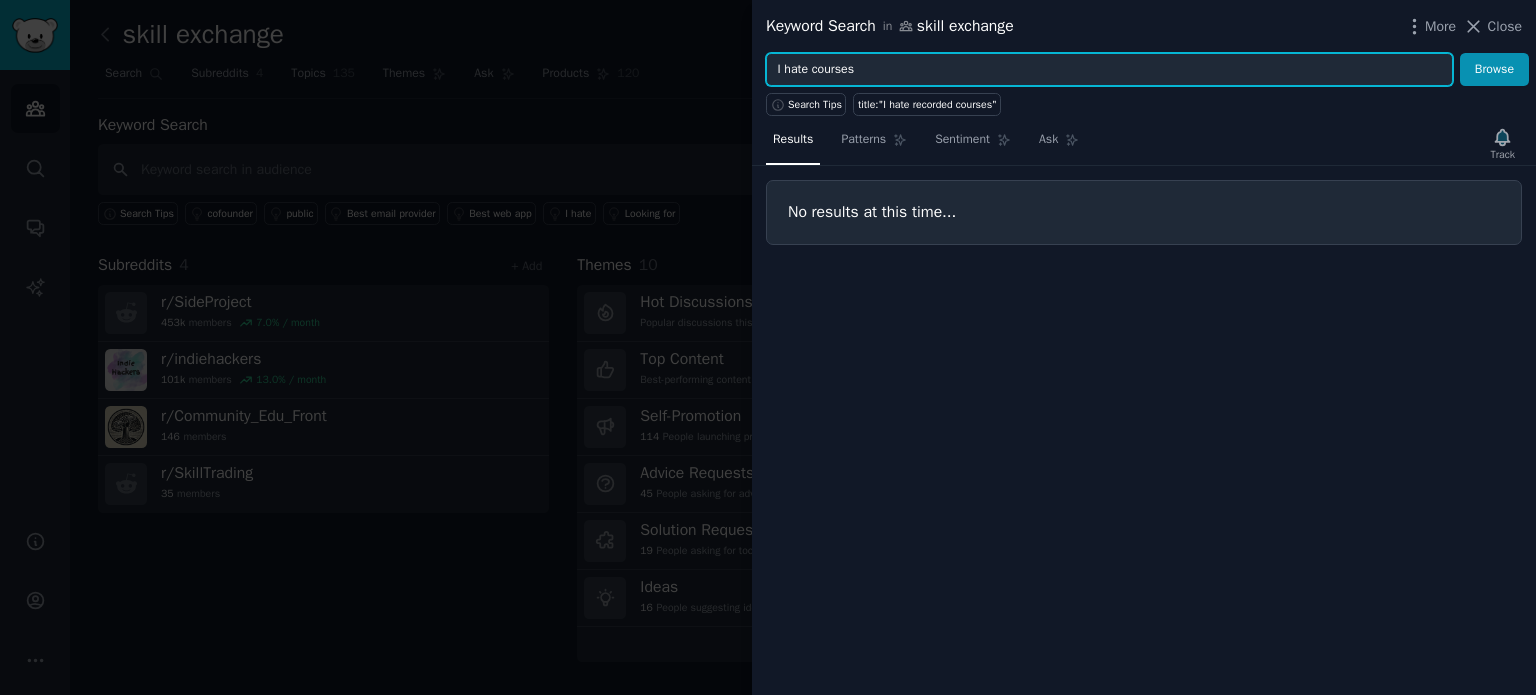 type on "I hate courses" 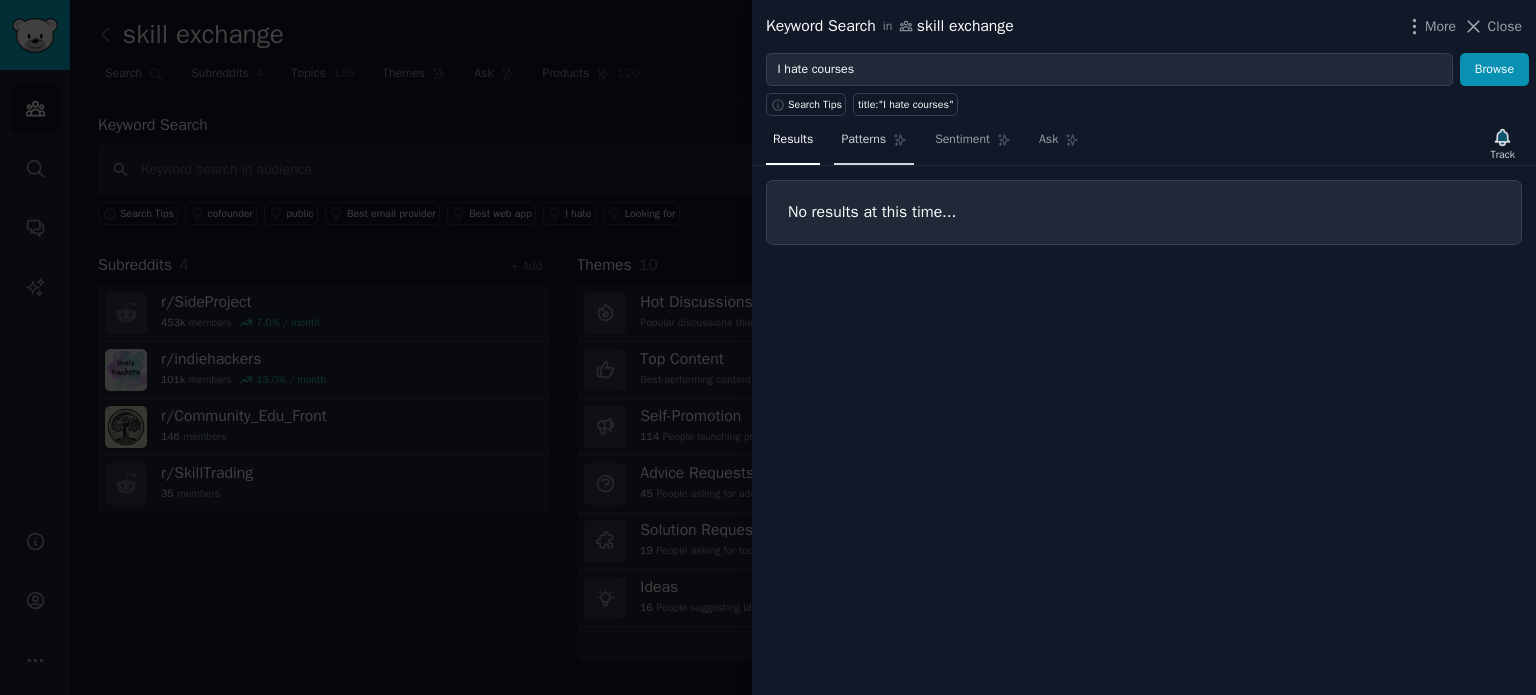 click on "Patterns" at bounding box center (863, 140) 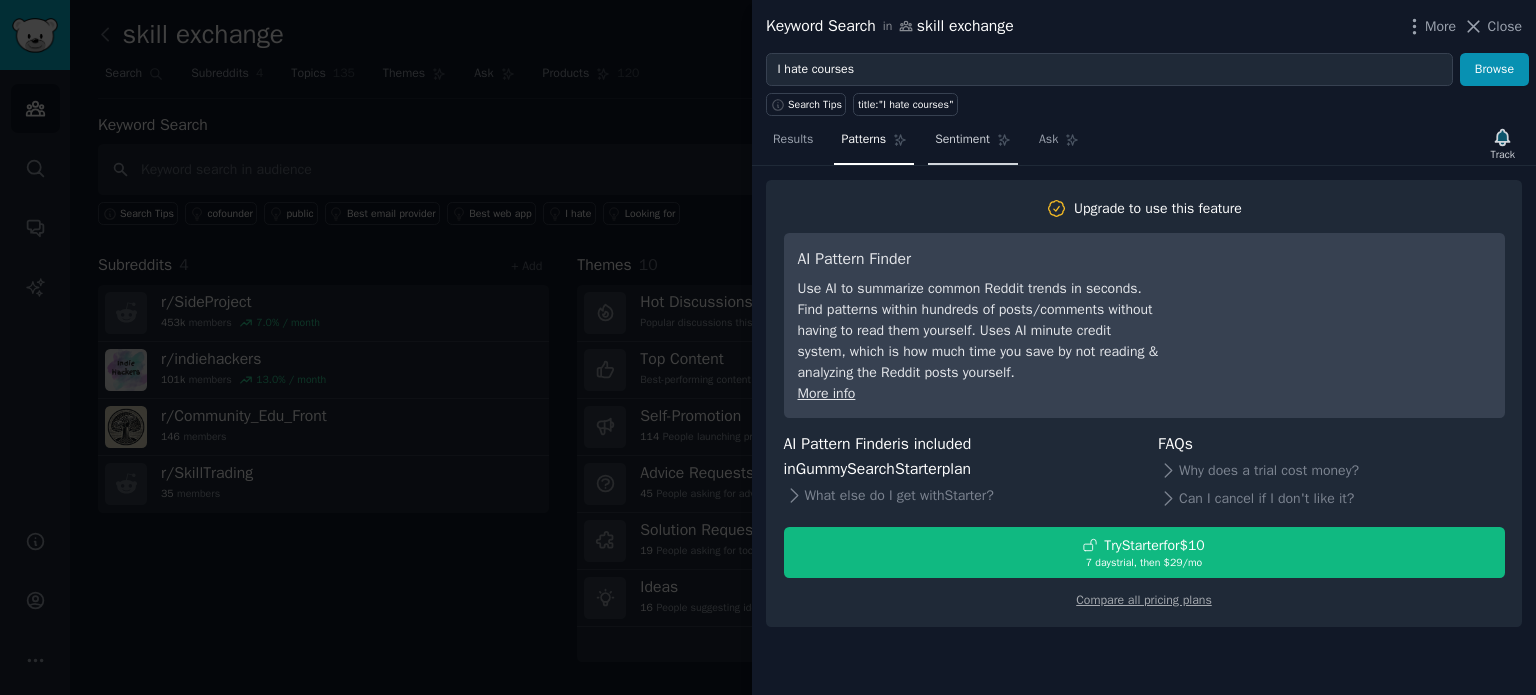 click on "Sentiment" at bounding box center (962, 140) 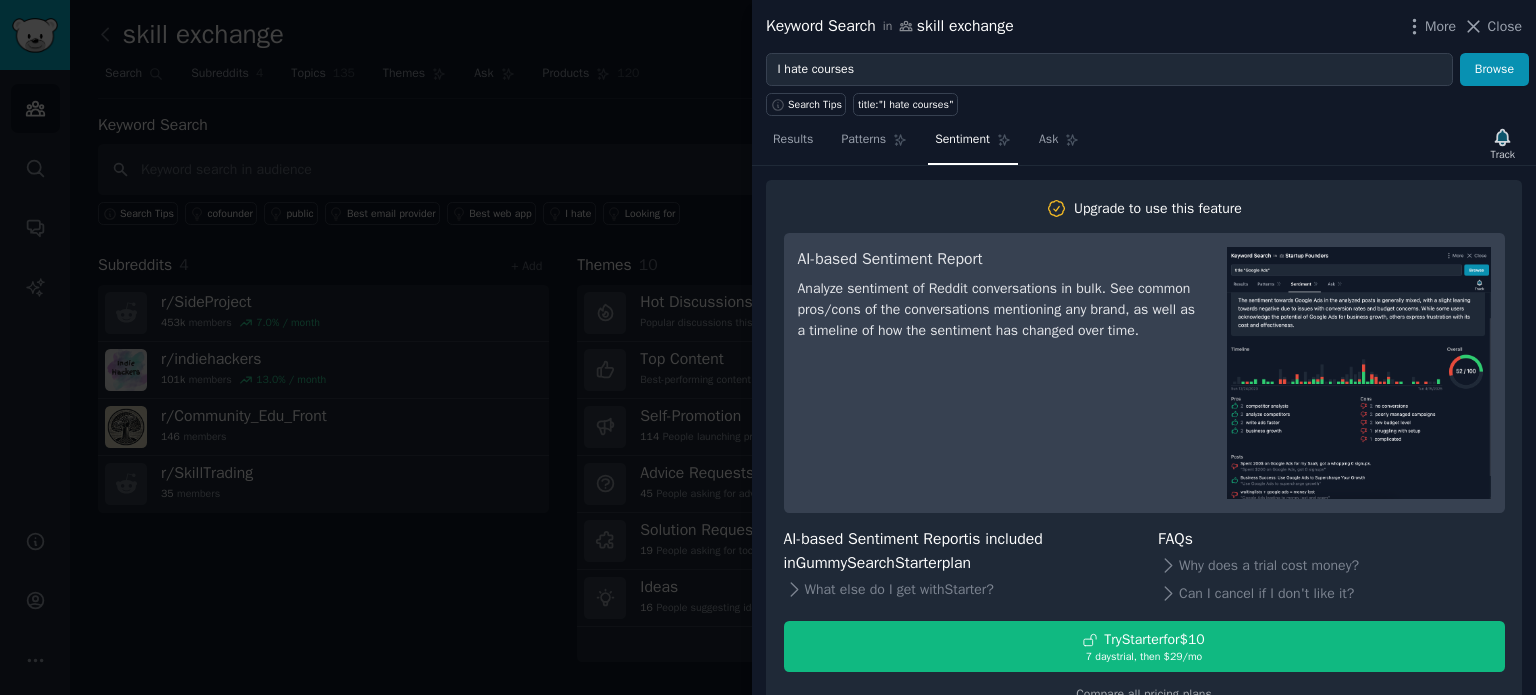 click on "Analyze sentiment of Reddit conversations in bulk. See common pros/cons of the conversations mentioning any brand, as well as a timeline of how the sentiment has changed over time." at bounding box center (998, 309) 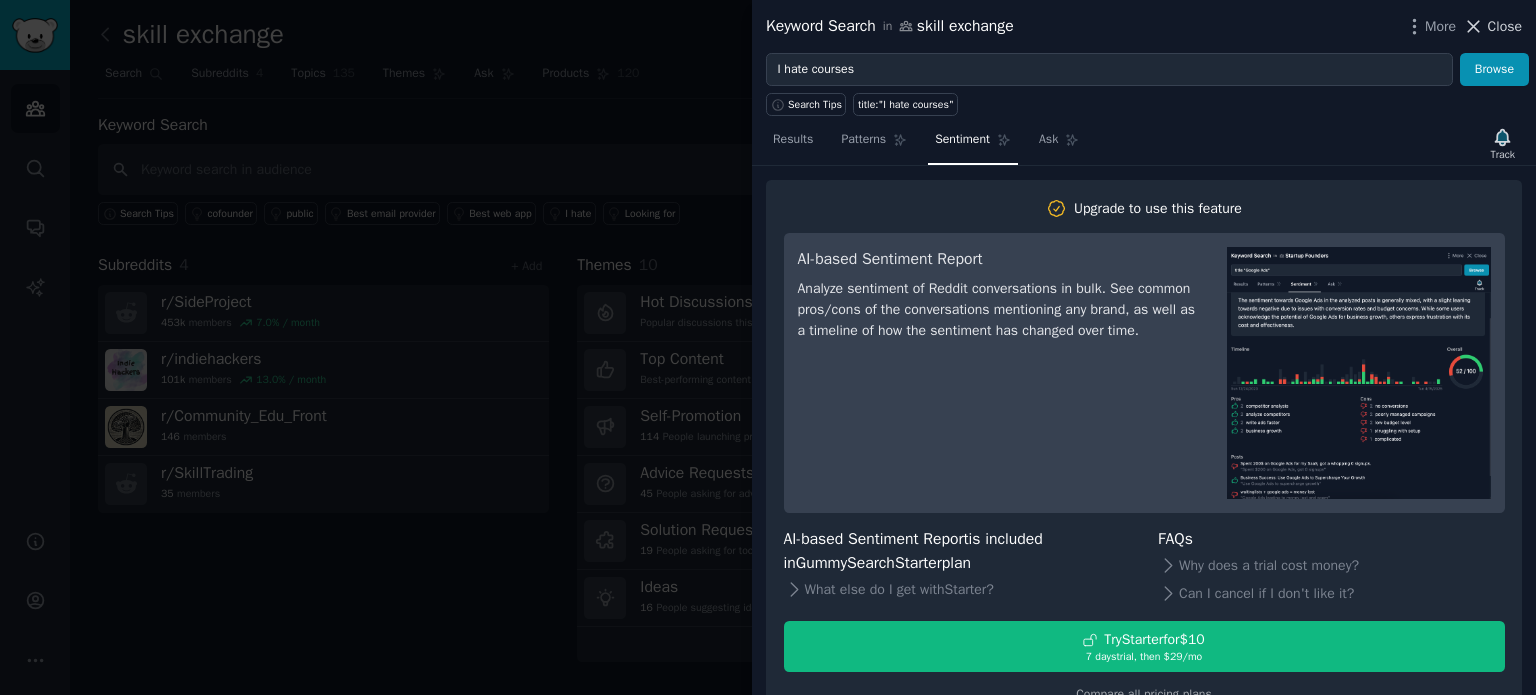 click 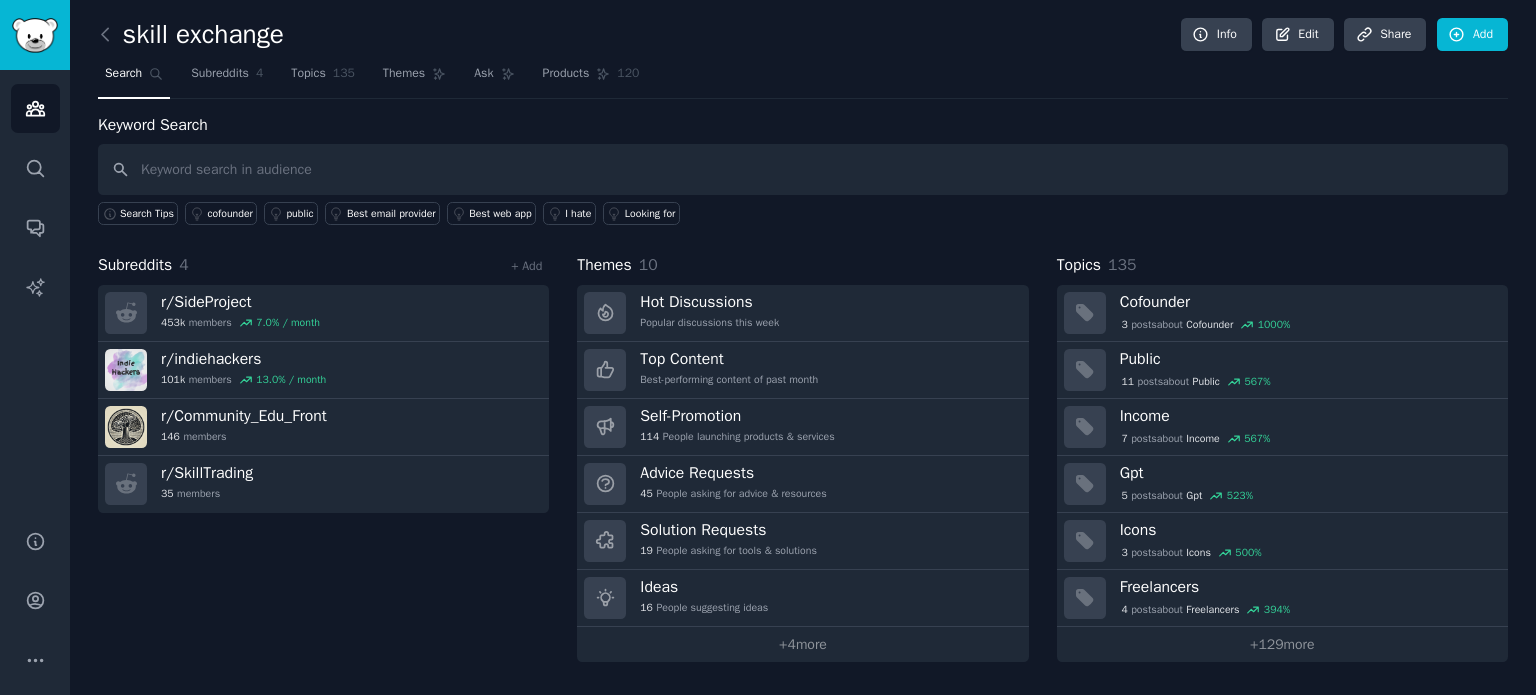 click on "Search Tips cofounder public Best email provider Best web app I hate Looking for" at bounding box center [803, 210] 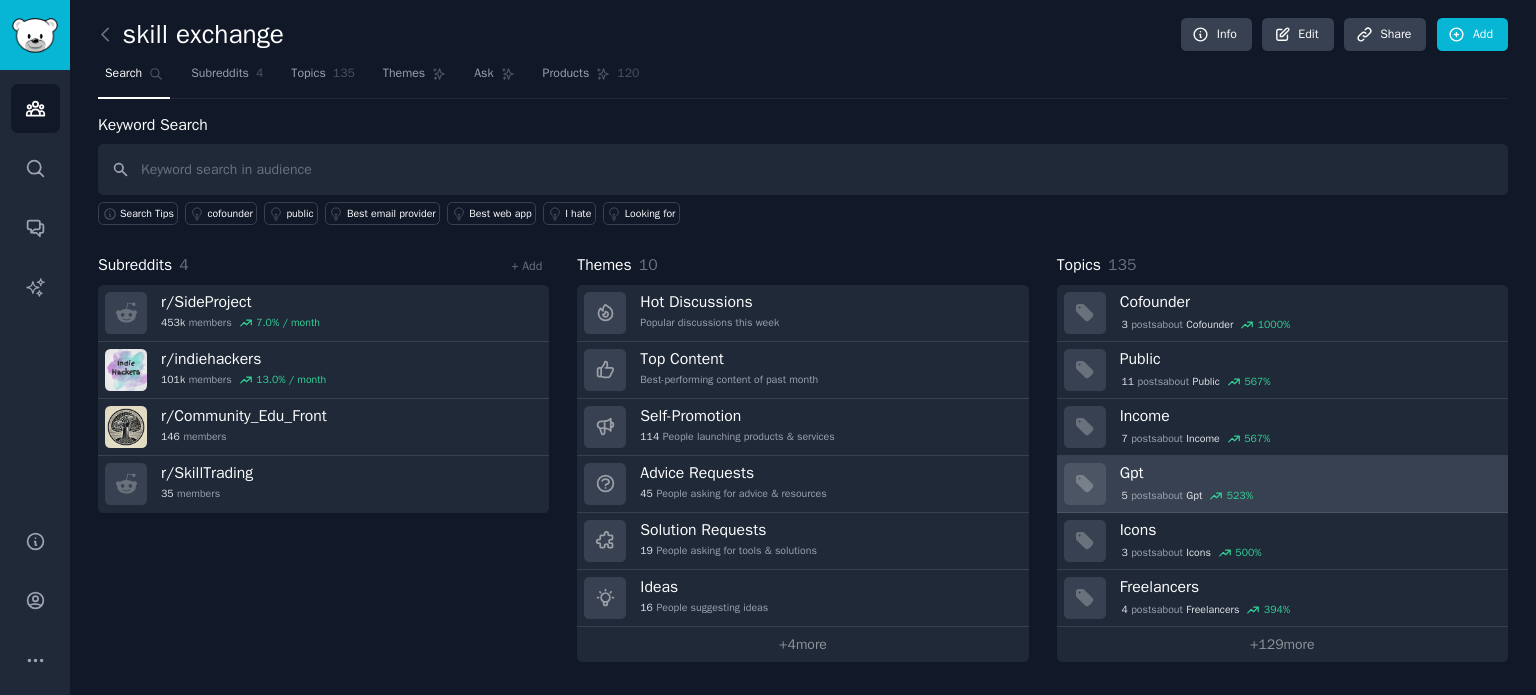 click on "Gpt 5  post s  about  Gpt 523 %" at bounding box center (1282, 484) 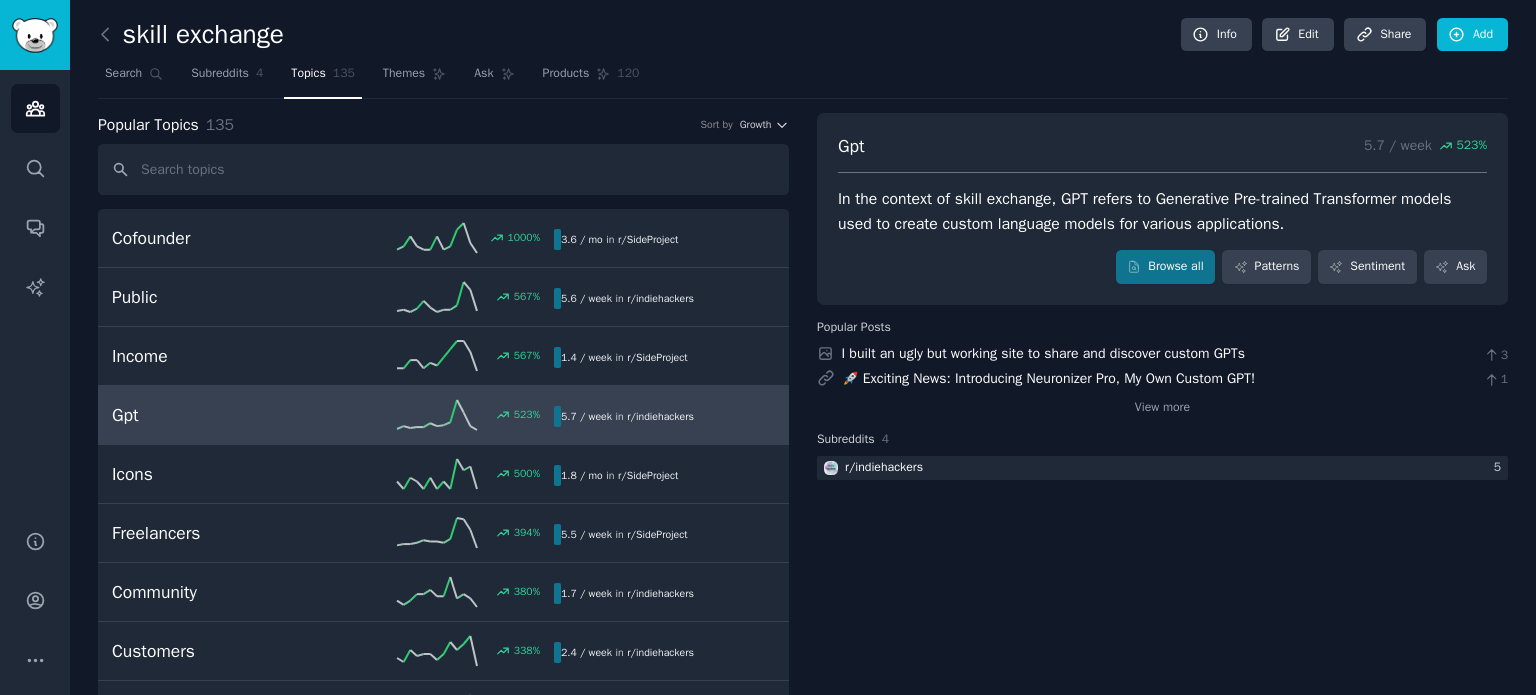 click on "In the context of skill exchange, GPT refers to Generative Pre-trained Transformer models used to create custom language models for various applications." at bounding box center [1162, 211] 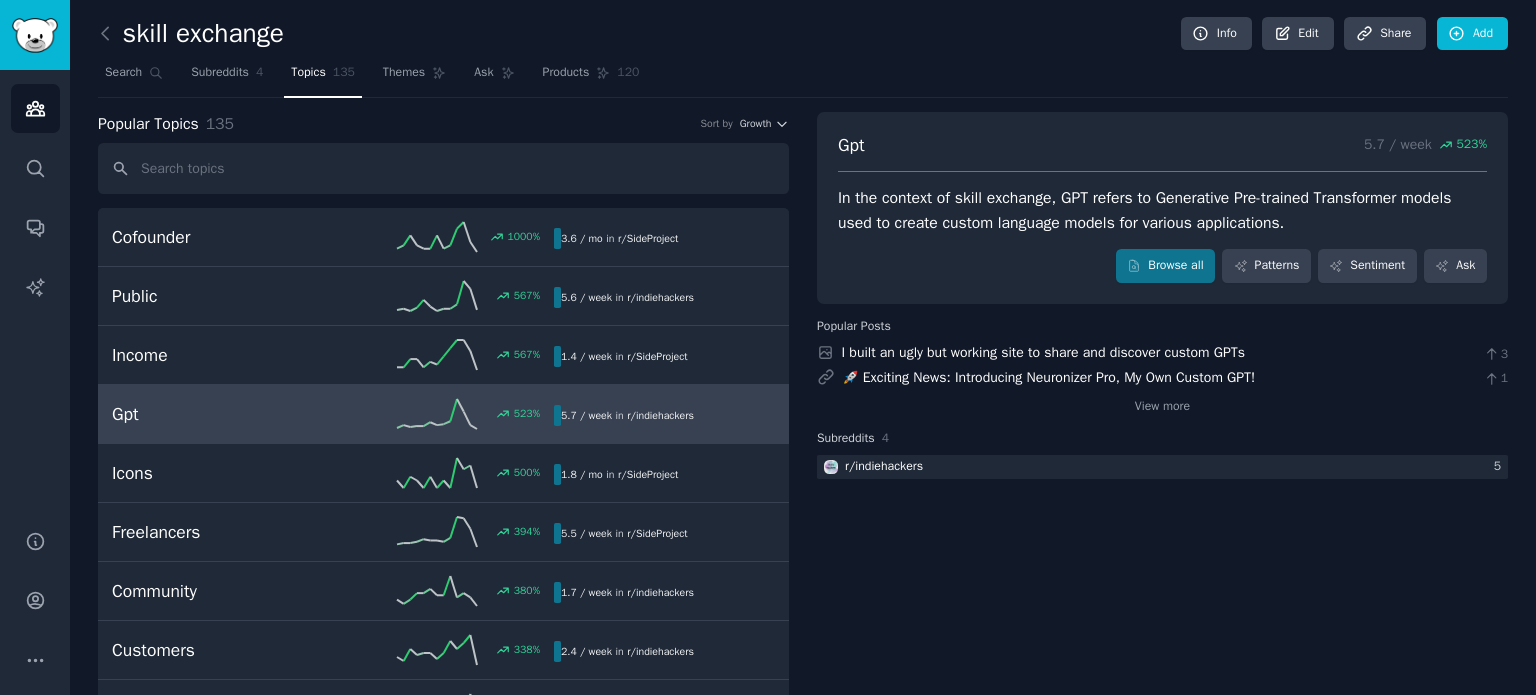 scroll, scrollTop: 0, scrollLeft: 0, axis: both 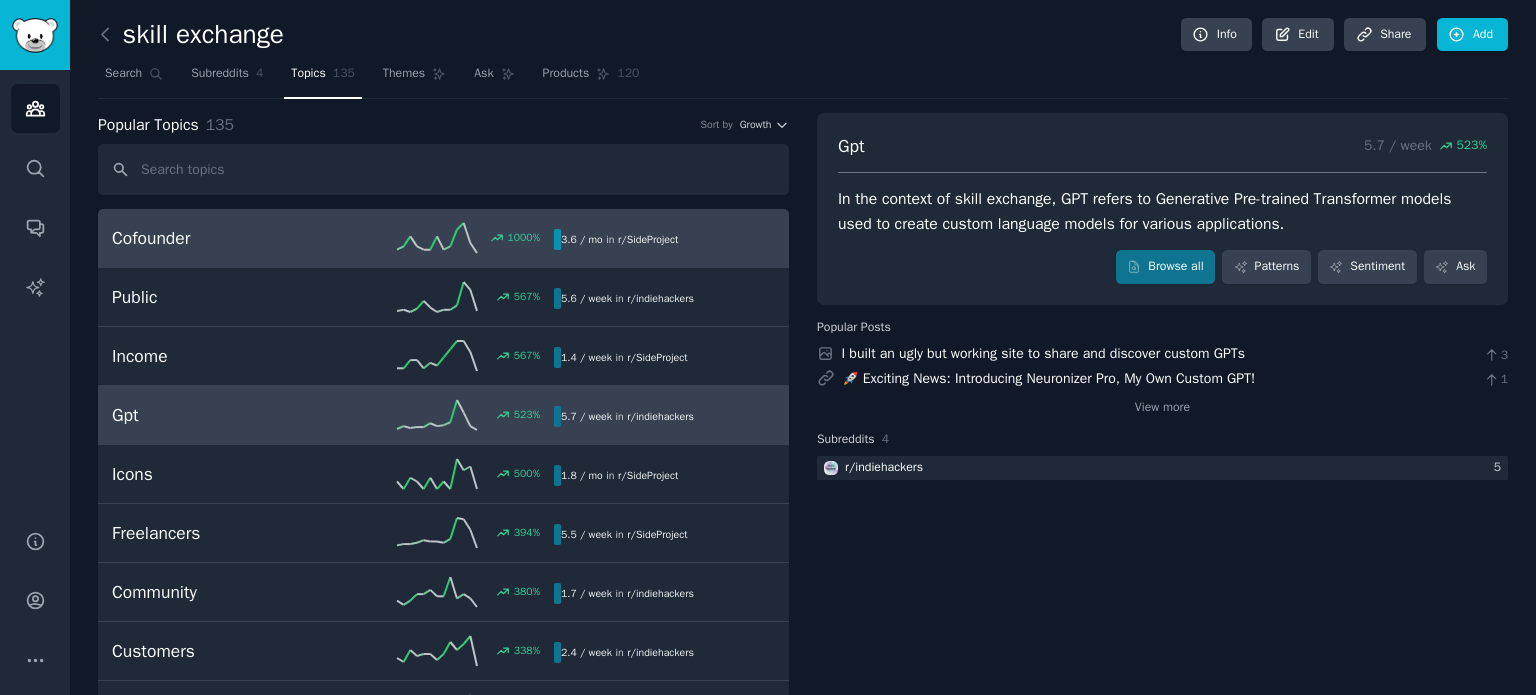 click on "Cofounder" at bounding box center (222, 238) 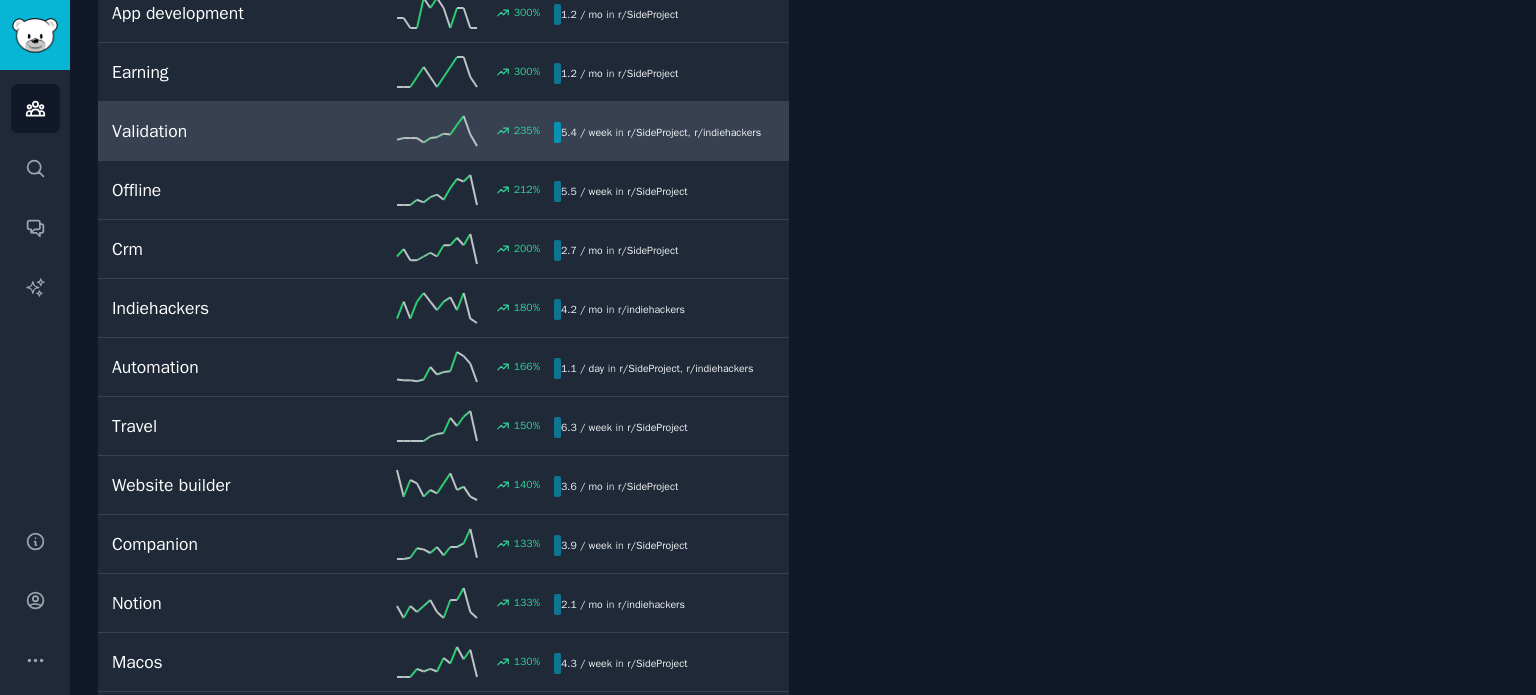 scroll, scrollTop: 880, scrollLeft: 0, axis: vertical 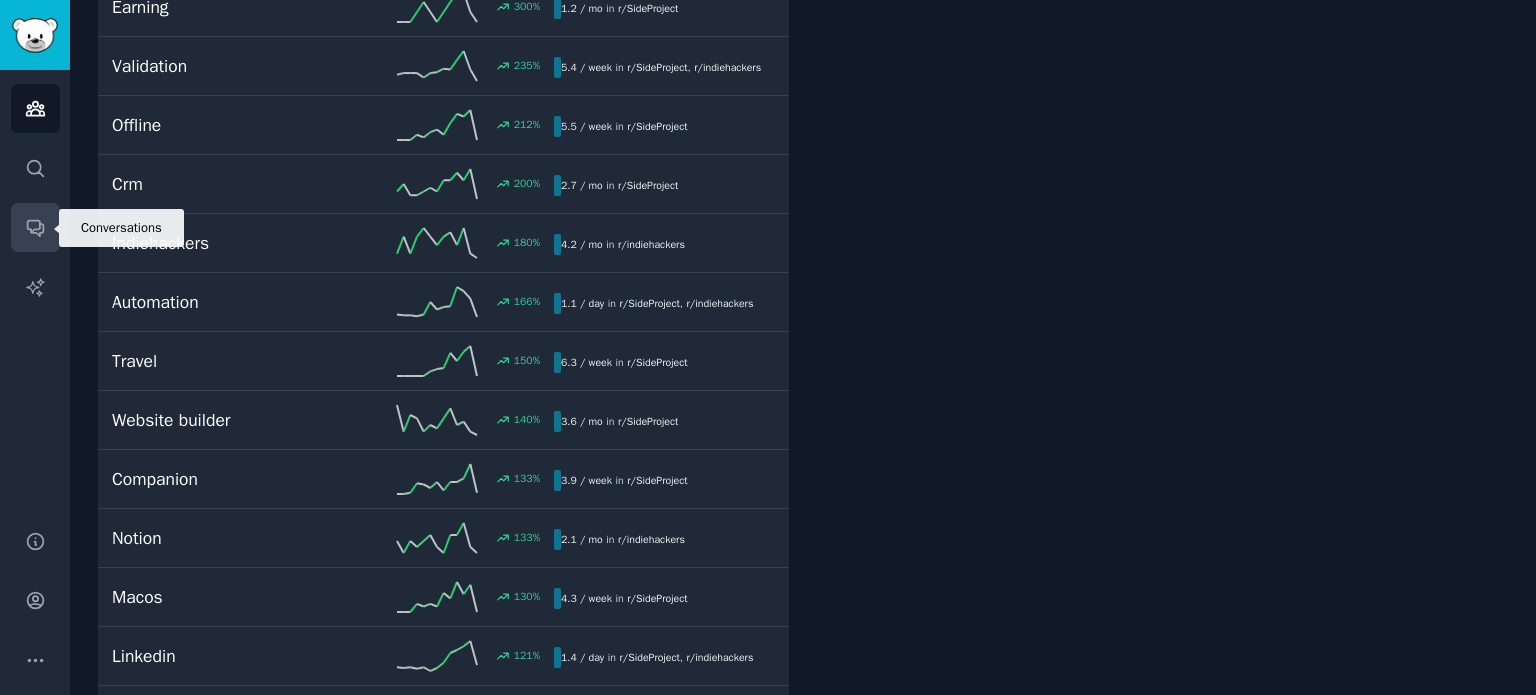 click on "Conversations" at bounding box center (35, 227) 